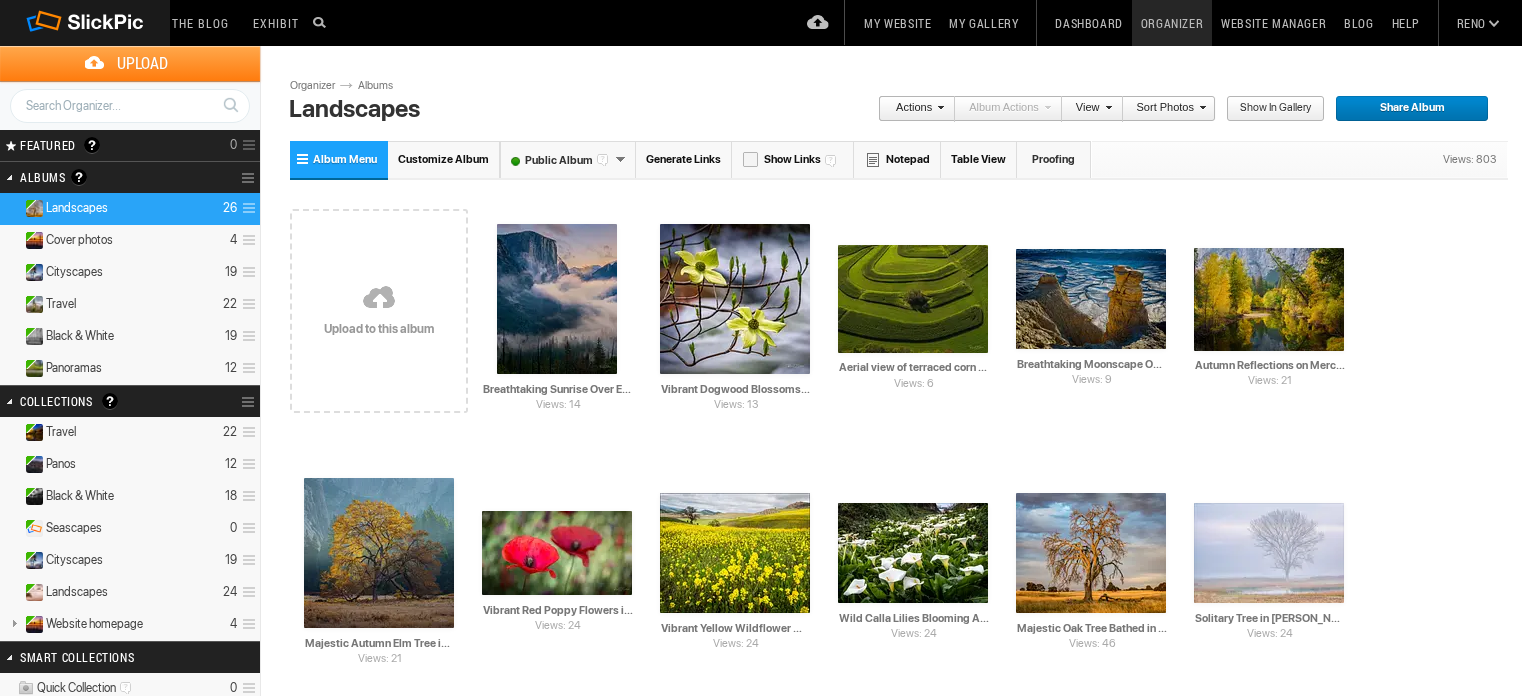 scroll, scrollTop: 0, scrollLeft: 0, axis: both 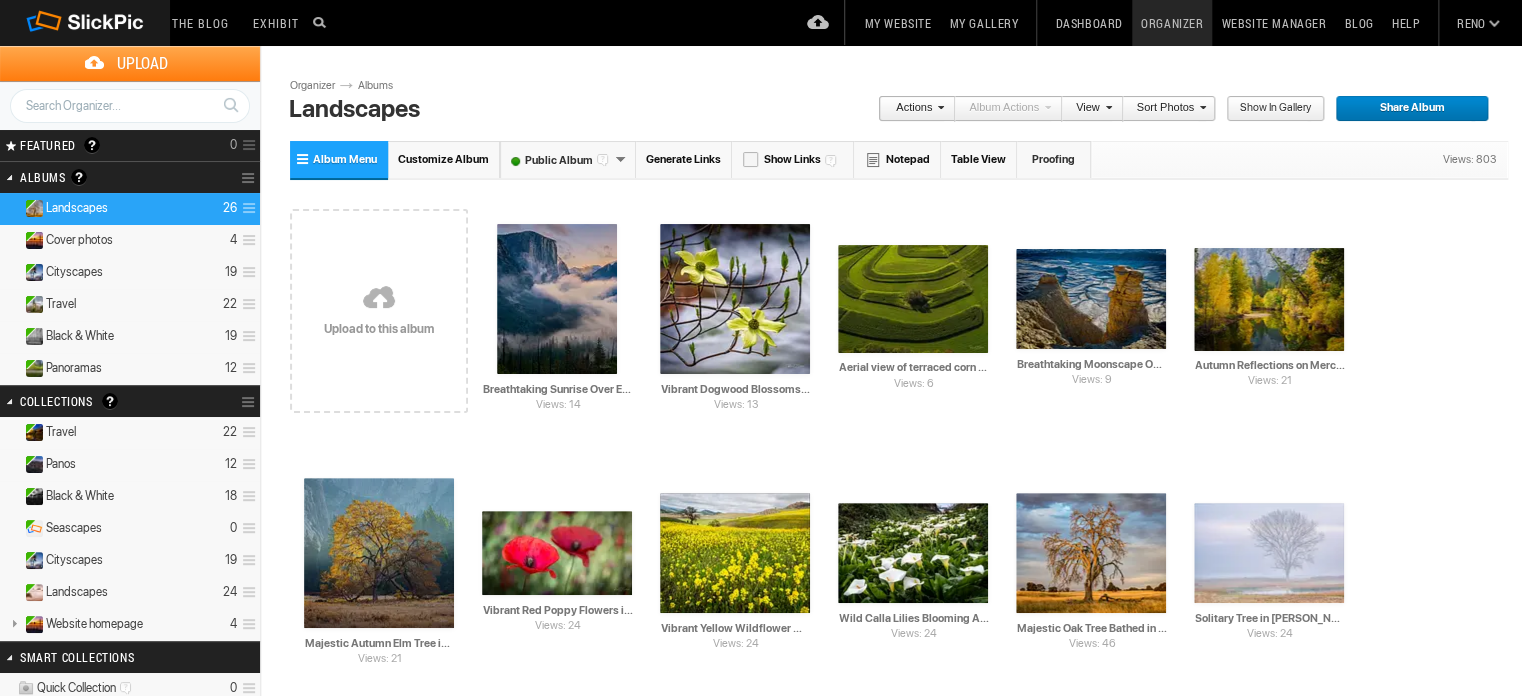 click on "Black & White
19" at bounding box center (130, 337) 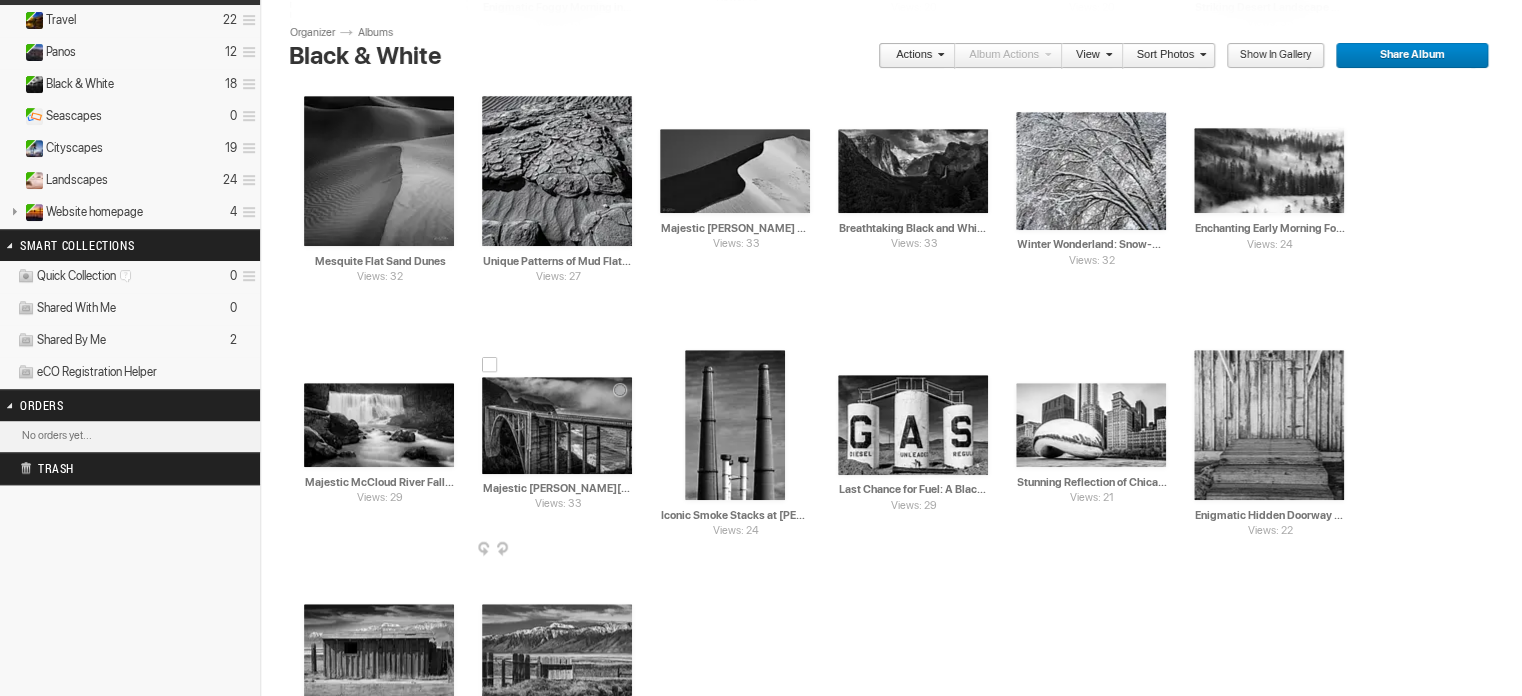 scroll, scrollTop: 0, scrollLeft: 0, axis: both 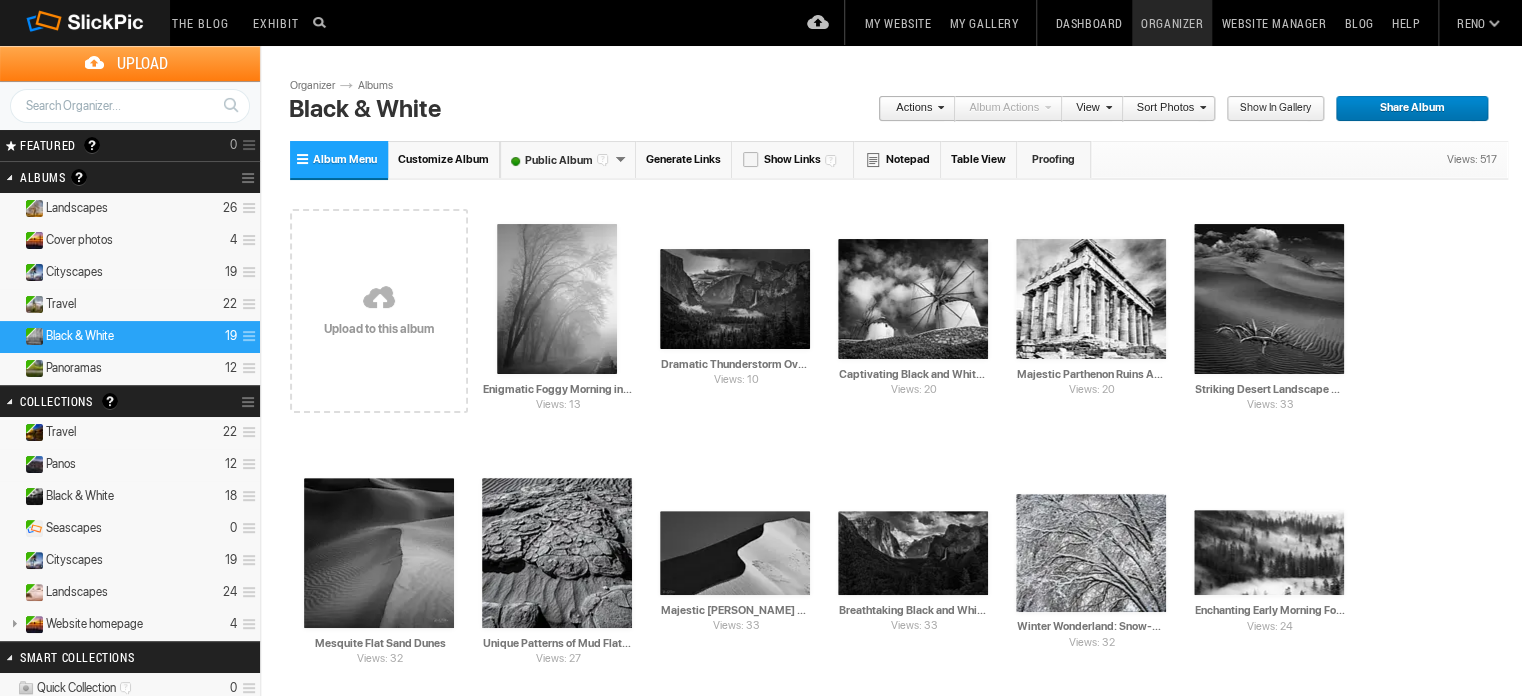 click at bounding box center (379, 299) 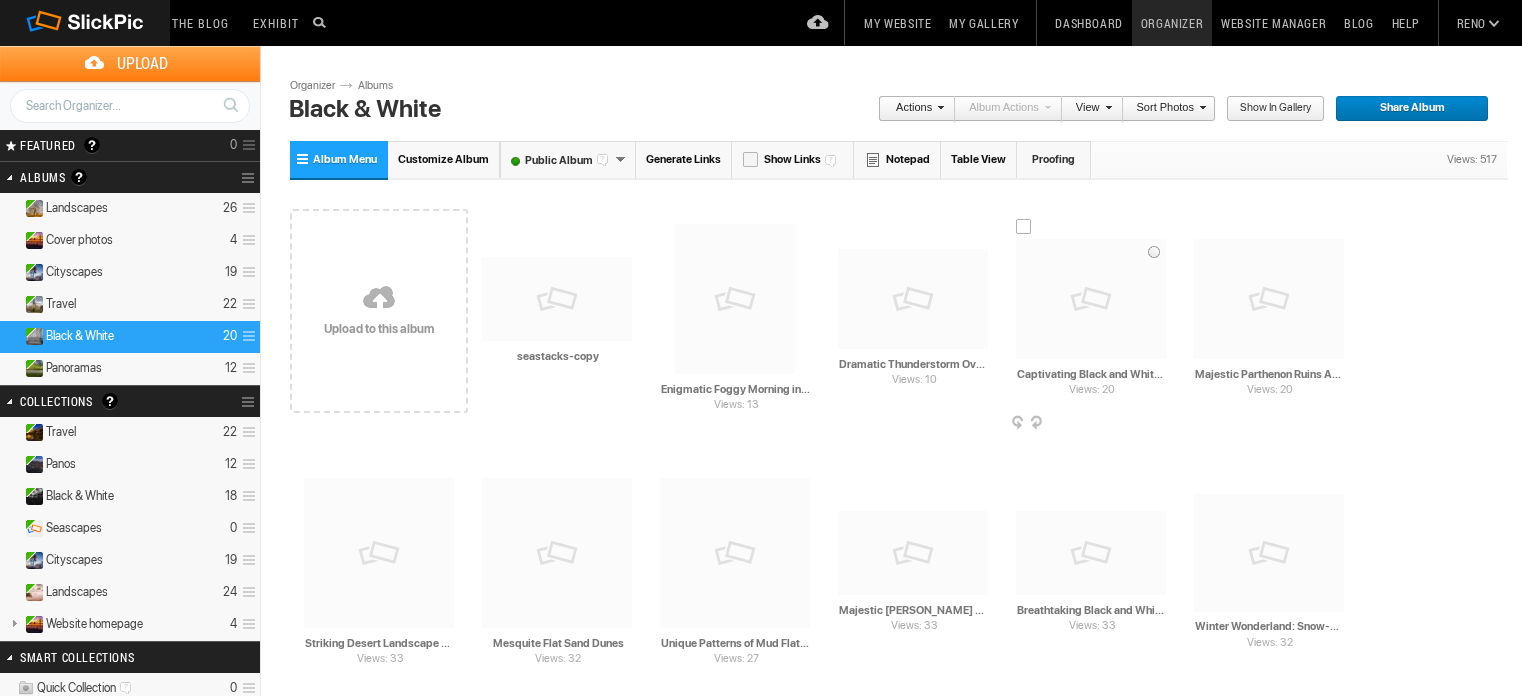 scroll, scrollTop: 0, scrollLeft: 0, axis: both 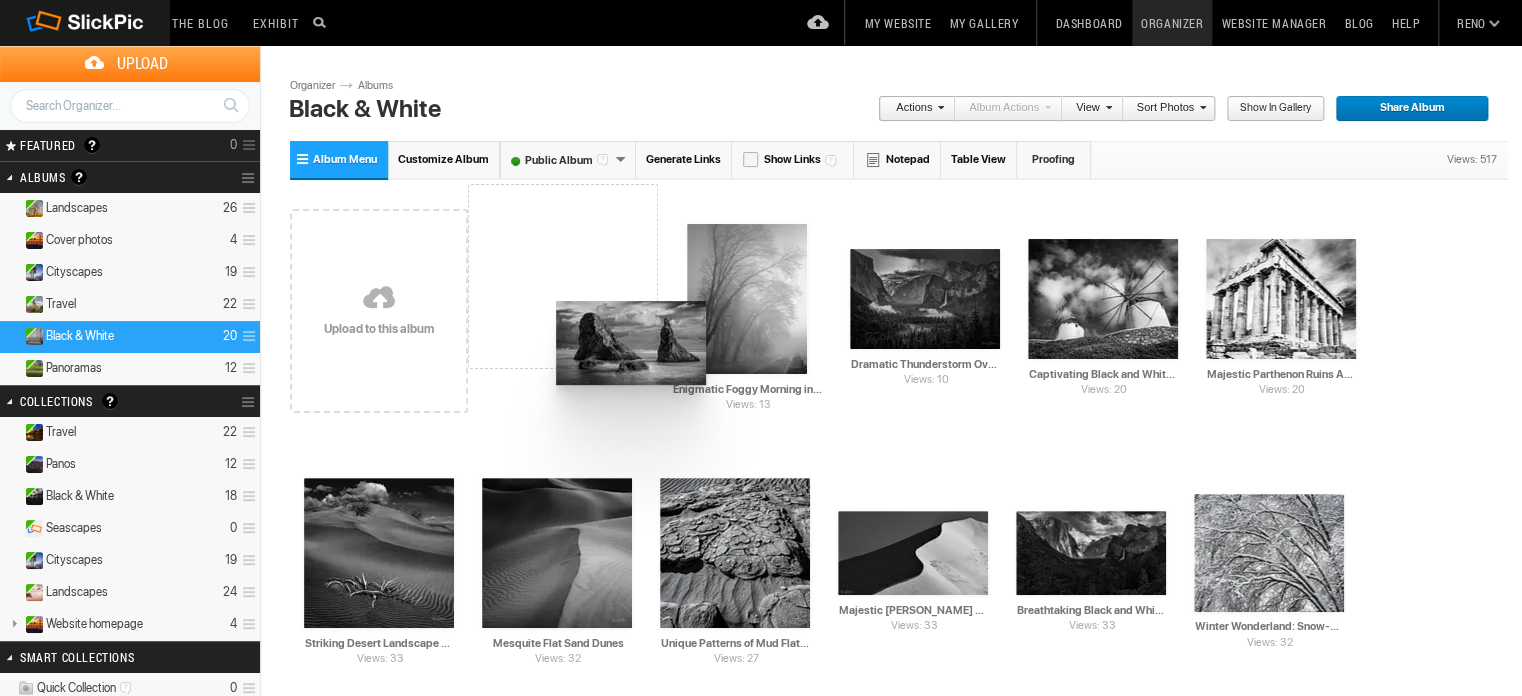 click on "Drop your photos here Upload to this album
AI seastacks-copy
HTML:
Direct:
Forum:
Photo ID:
22756419
More..." at bounding box center (899, 692) 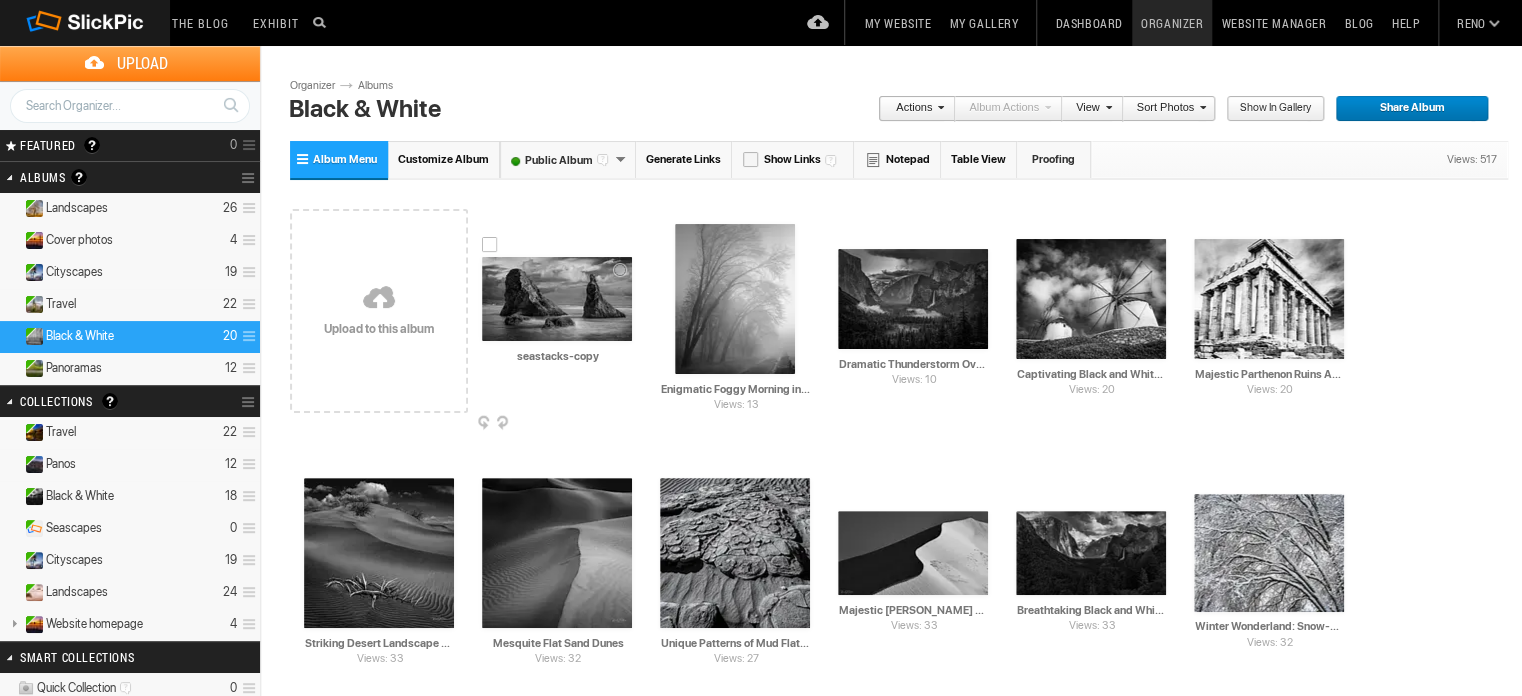 click at bounding box center (557, 299) 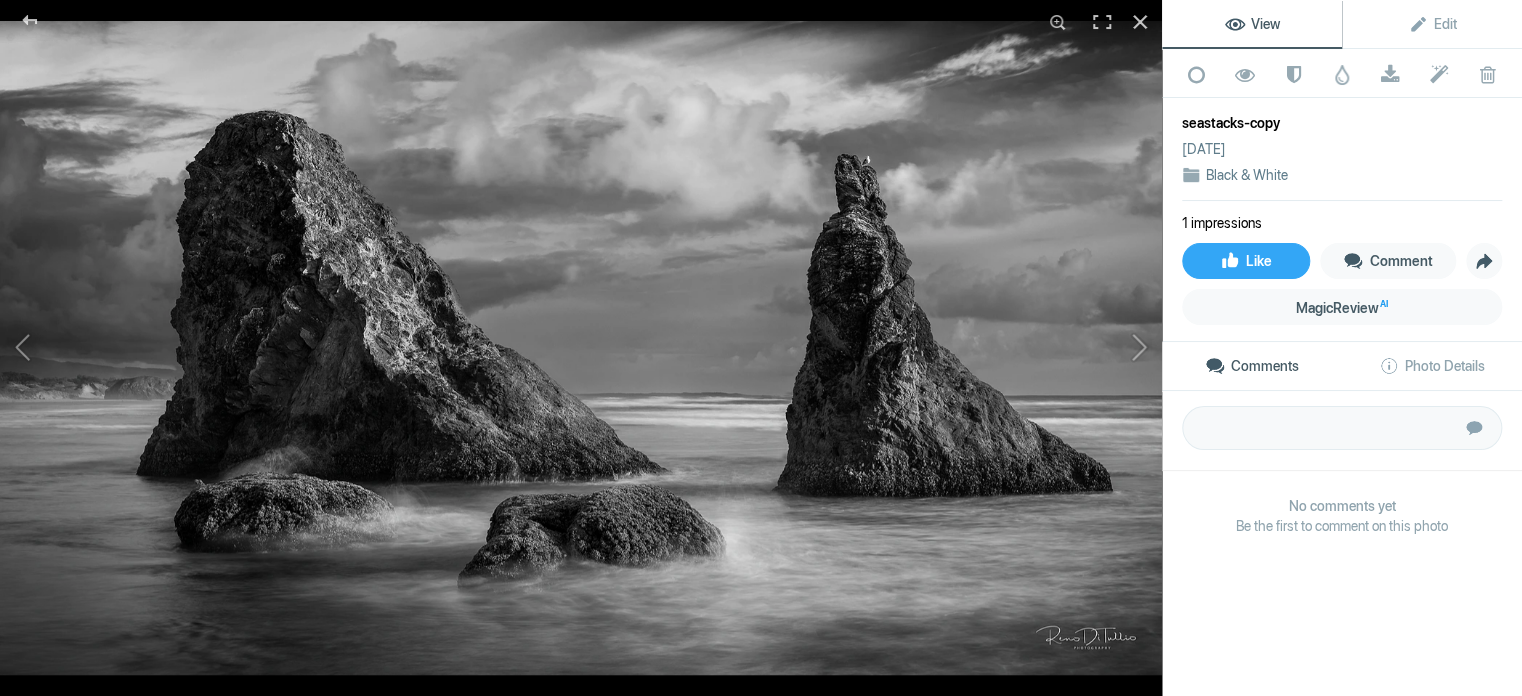 click on "seastacks-copy" 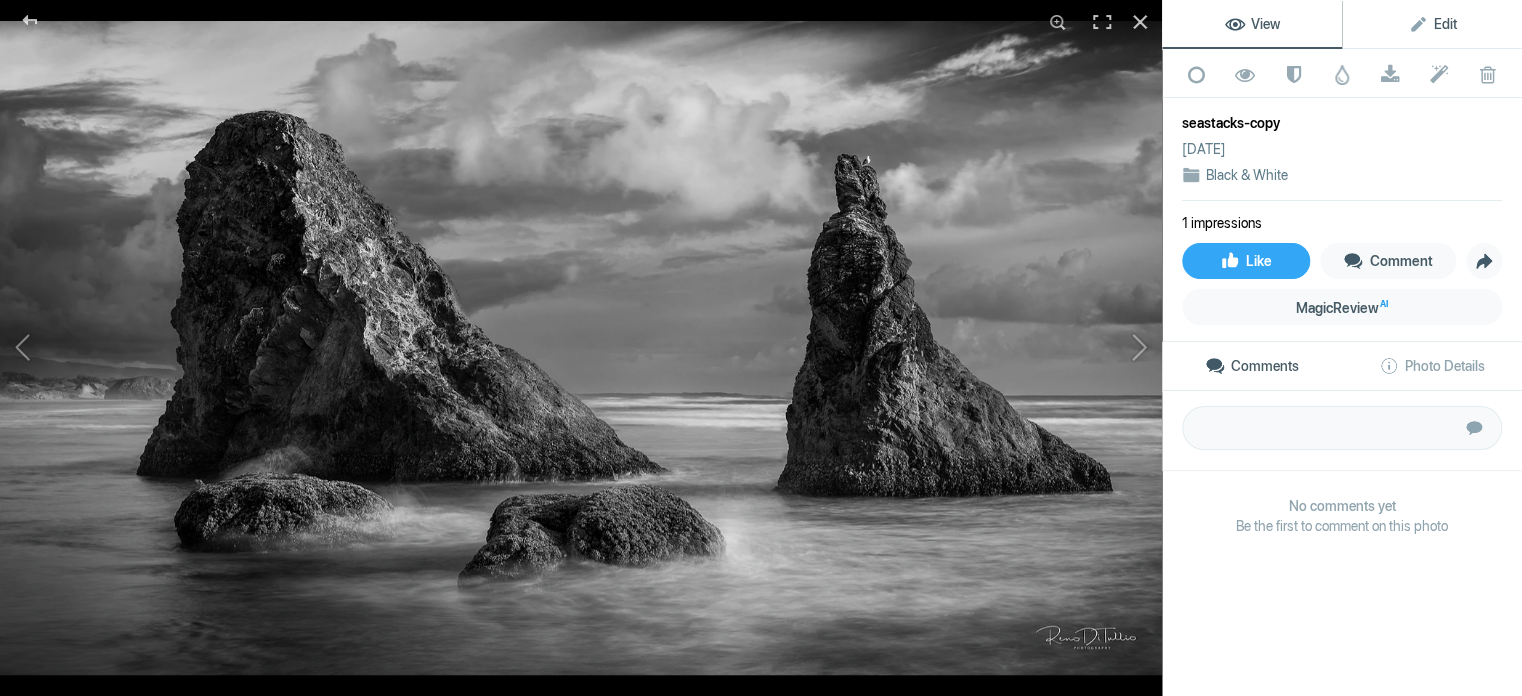 click on "Edit" 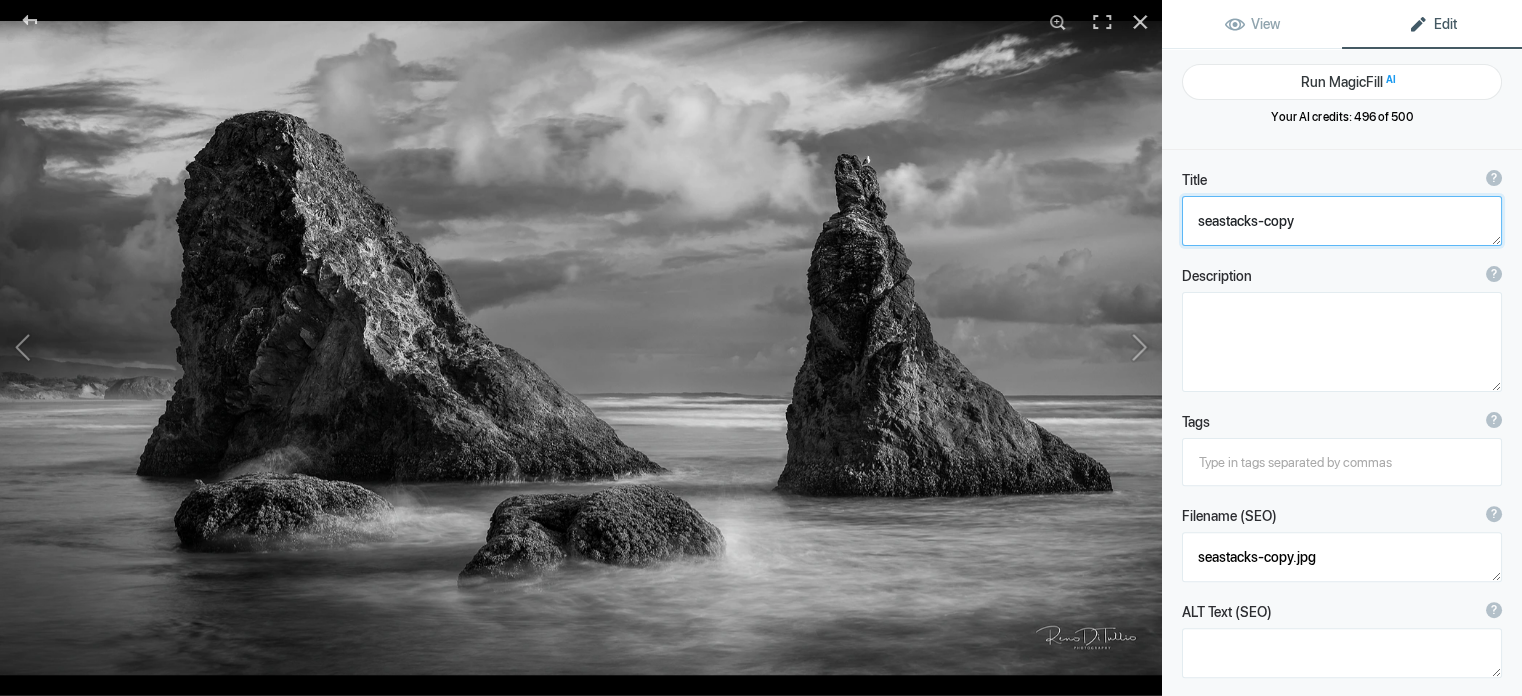 drag, startPoint x: 1322, startPoint y: 220, endPoint x: 1174, endPoint y: 246, distance: 150.26643 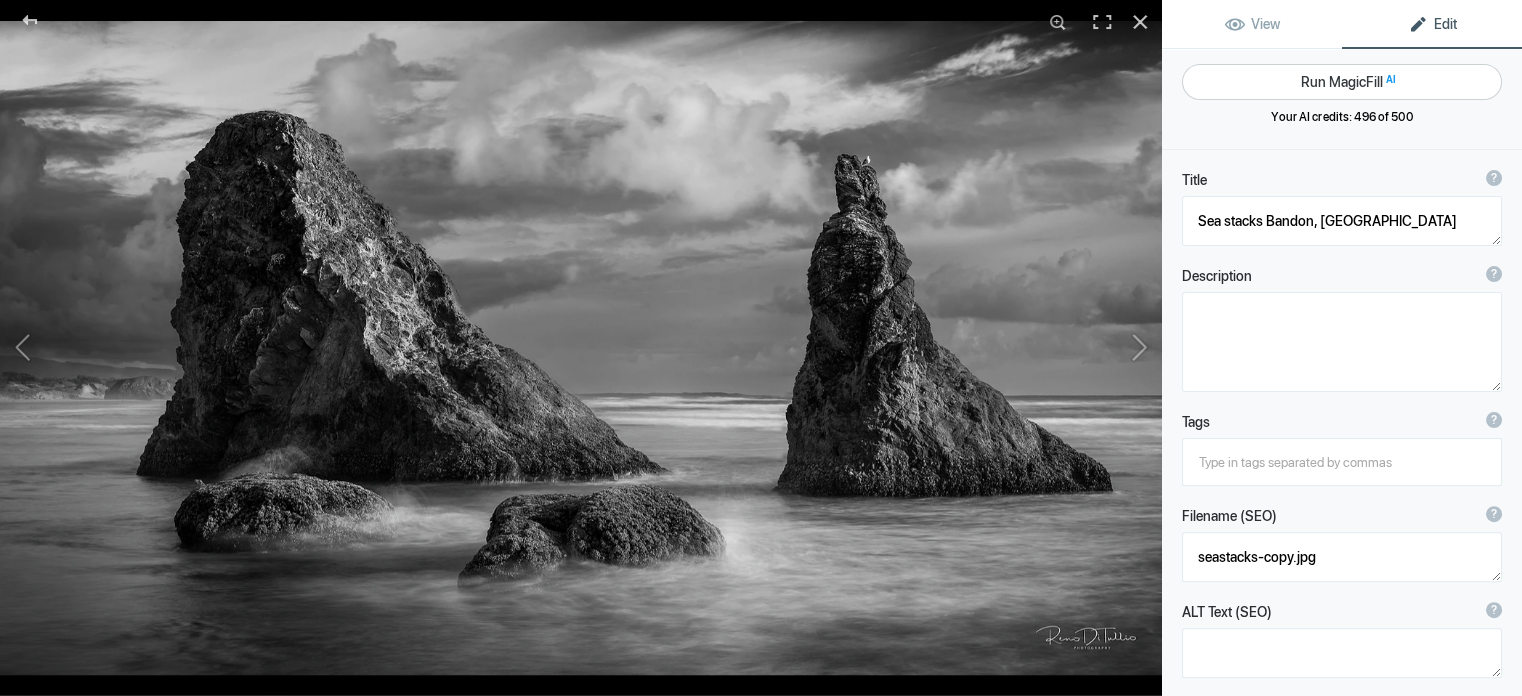 click on "Run MagicFill AI" 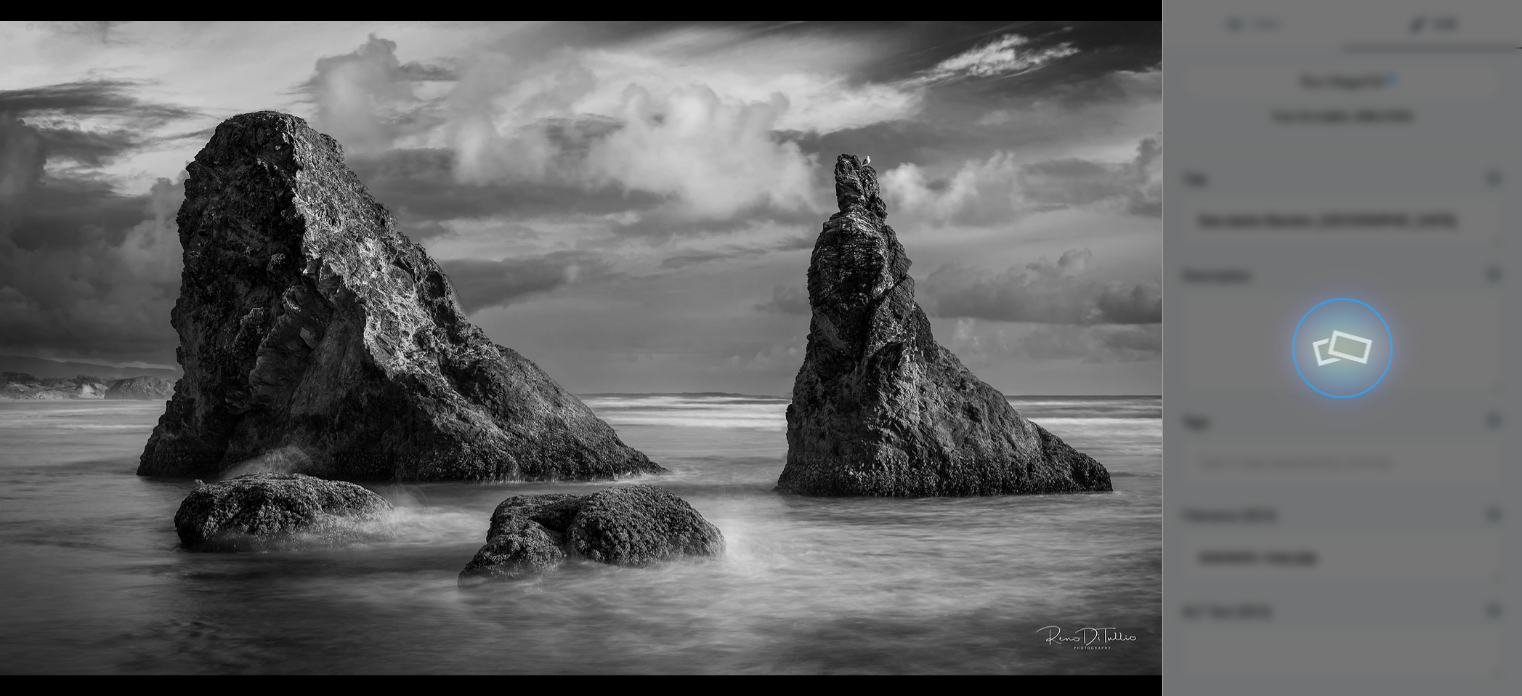 type on "Dramatic Sea Stacks at [GEOGRAPHIC_DATA], [US_STATE]" 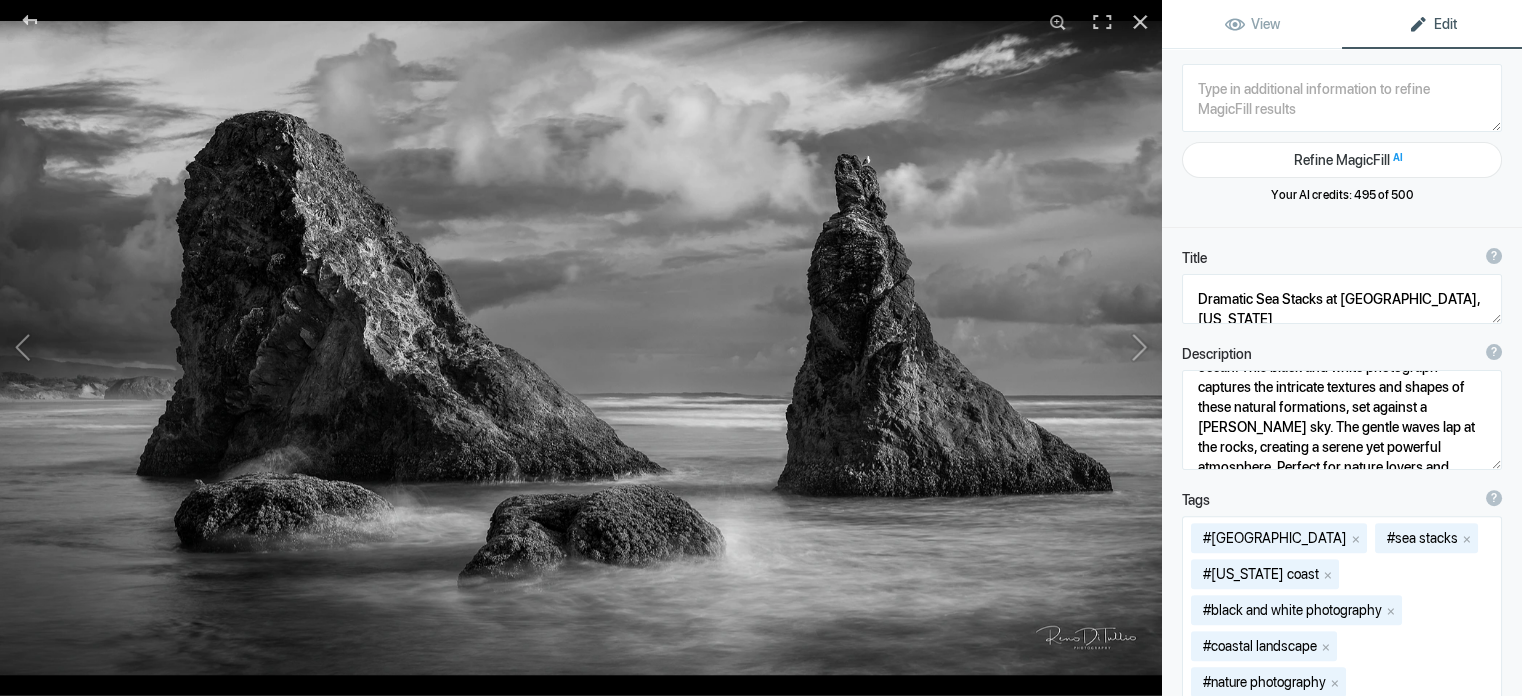 scroll, scrollTop: 177, scrollLeft: 0, axis: vertical 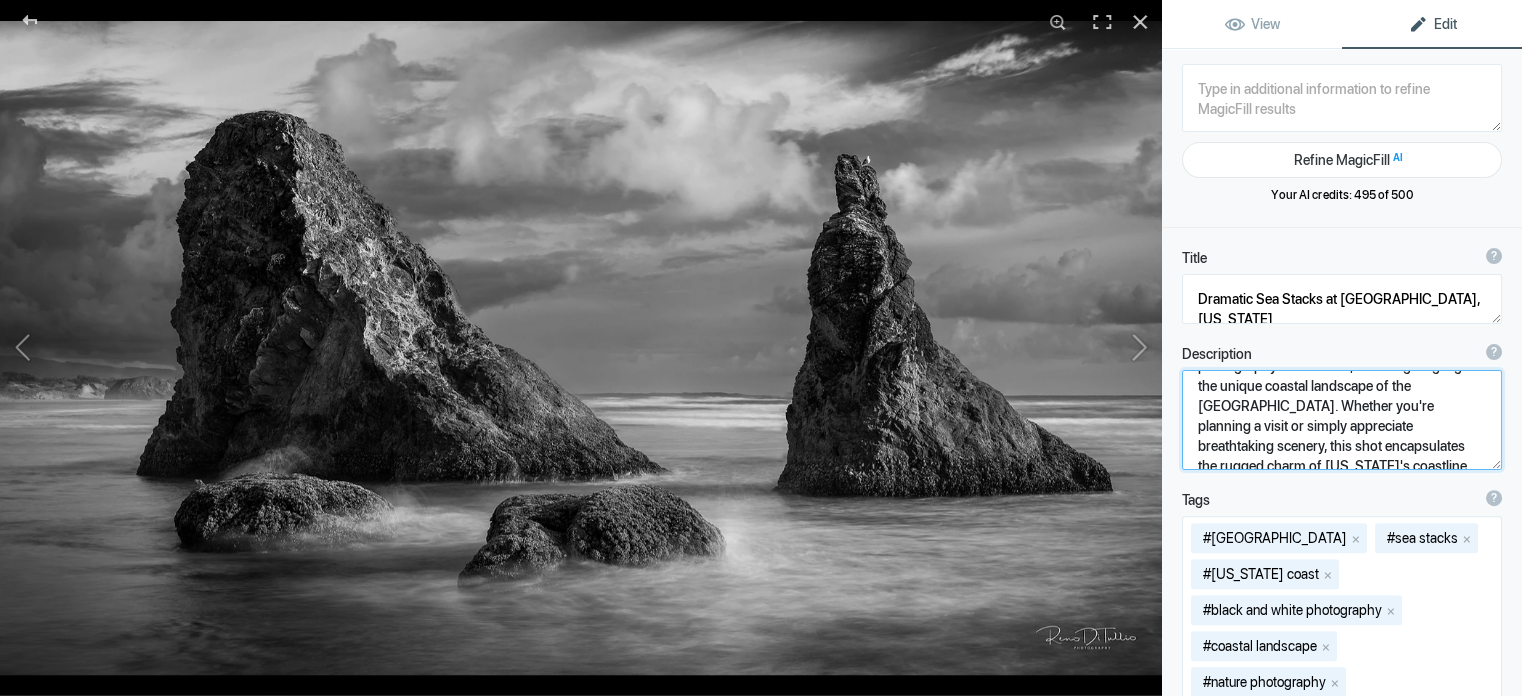 drag, startPoint x: 1267, startPoint y: 419, endPoint x: 1442, endPoint y: 477, distance: 184.36105 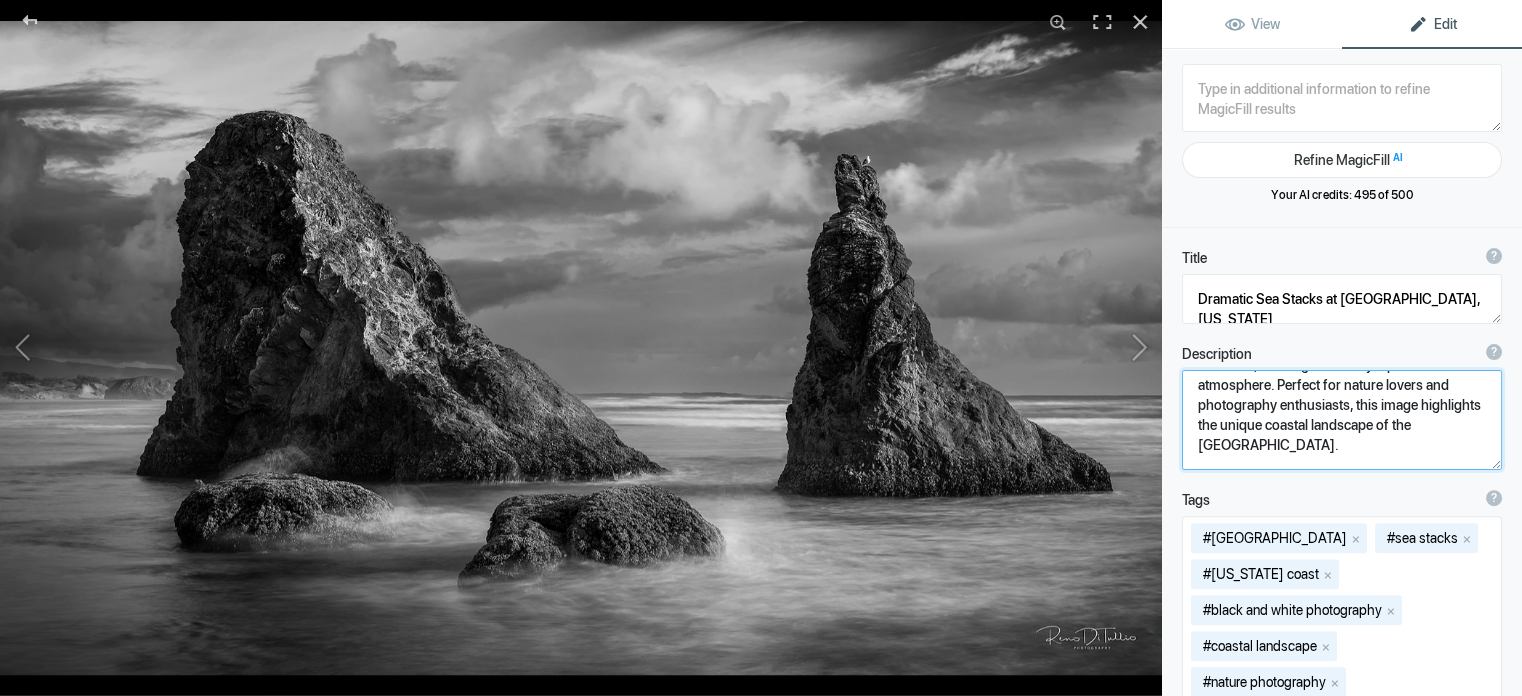 scroll, scrollTop: 1, scrollLeft: 0, axis: vertical 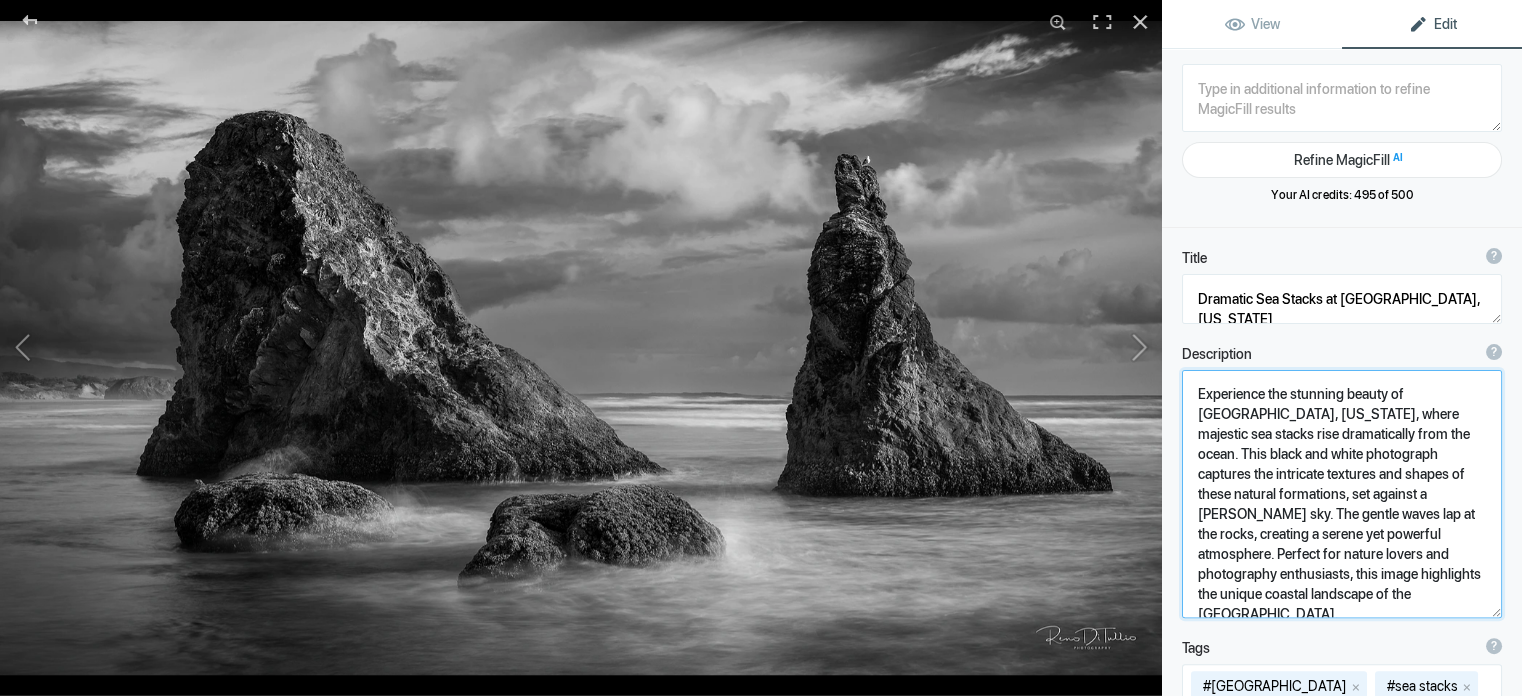 drag, startPoint x: 1351, startPoint y: 554, endPoint x: 1278, endPoint y: 534, distance: 75.690155 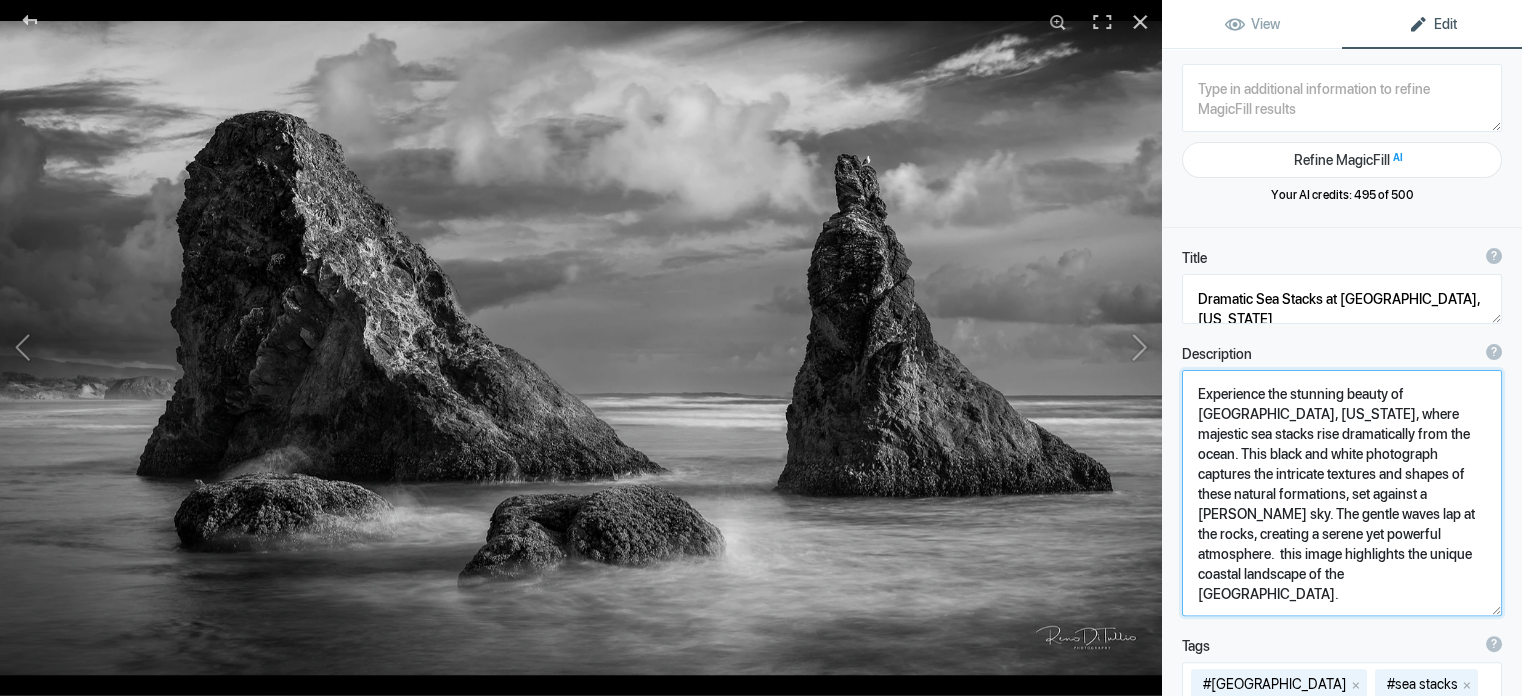 scroll, scrollTop: 0, scrollLeft: 0, axis: both 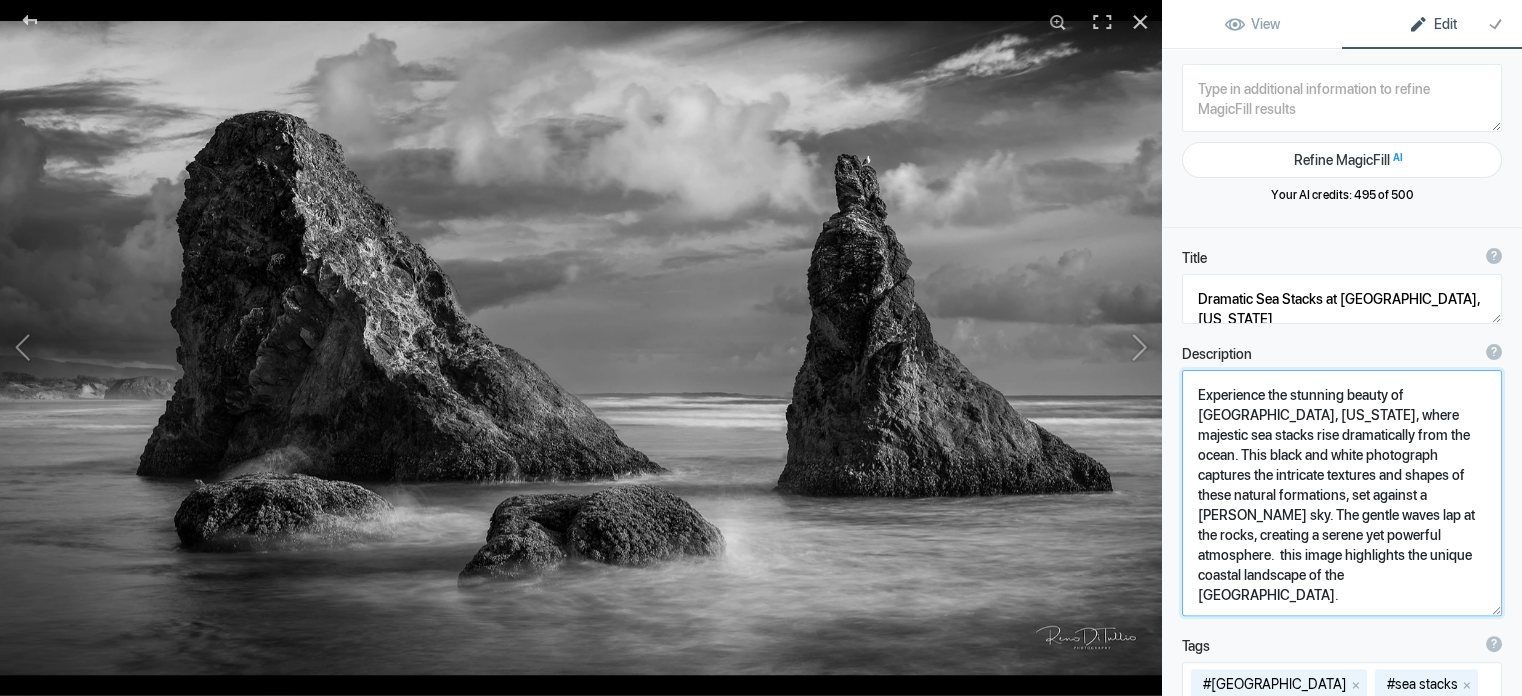 click 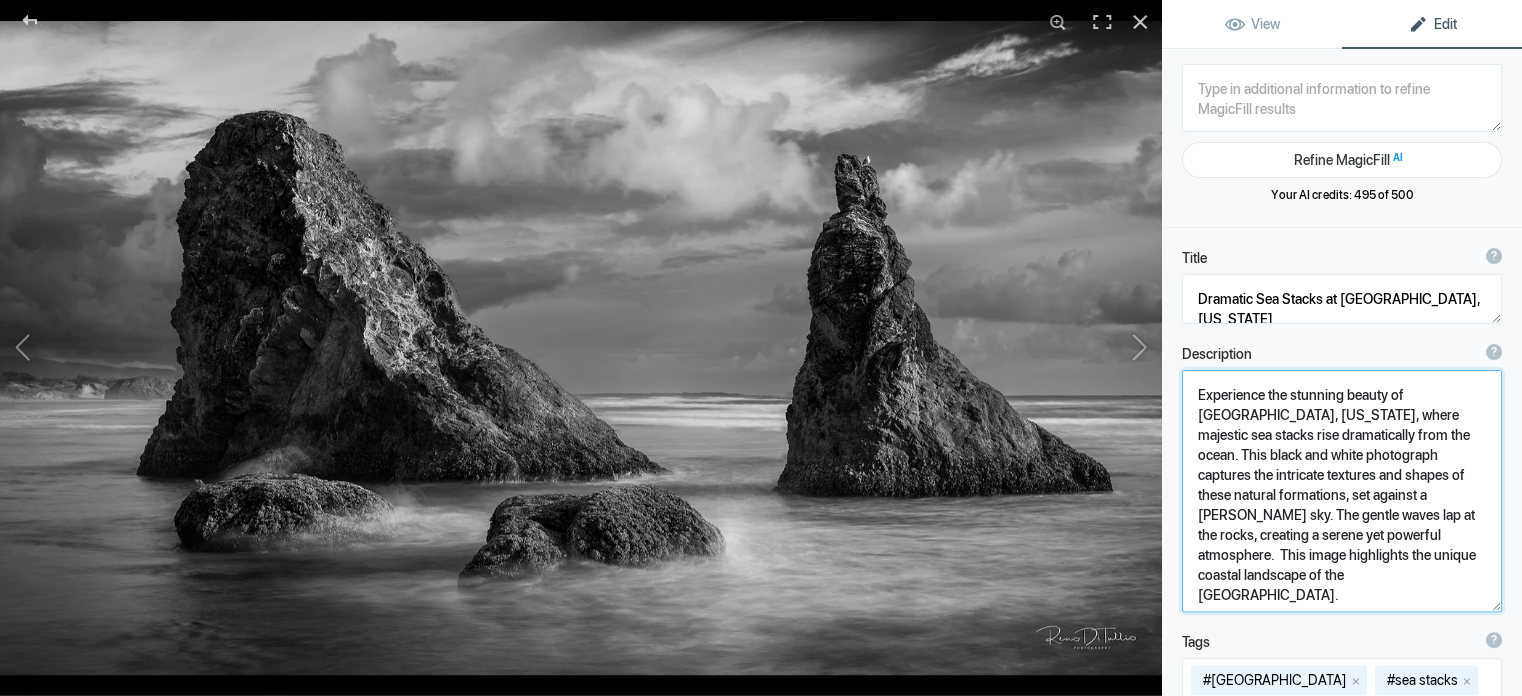 click 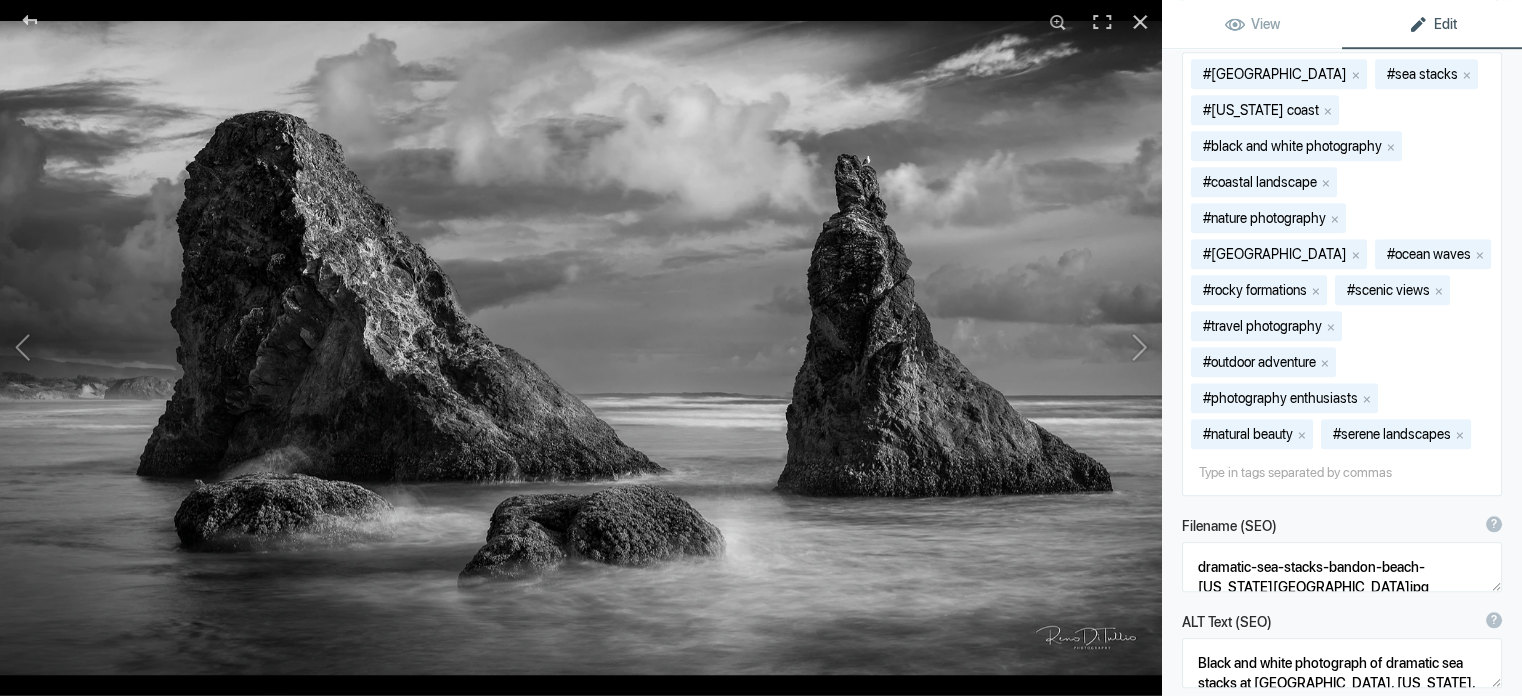 scroll, scrollTop: 806, scrollLeft: 0, axis: vertical 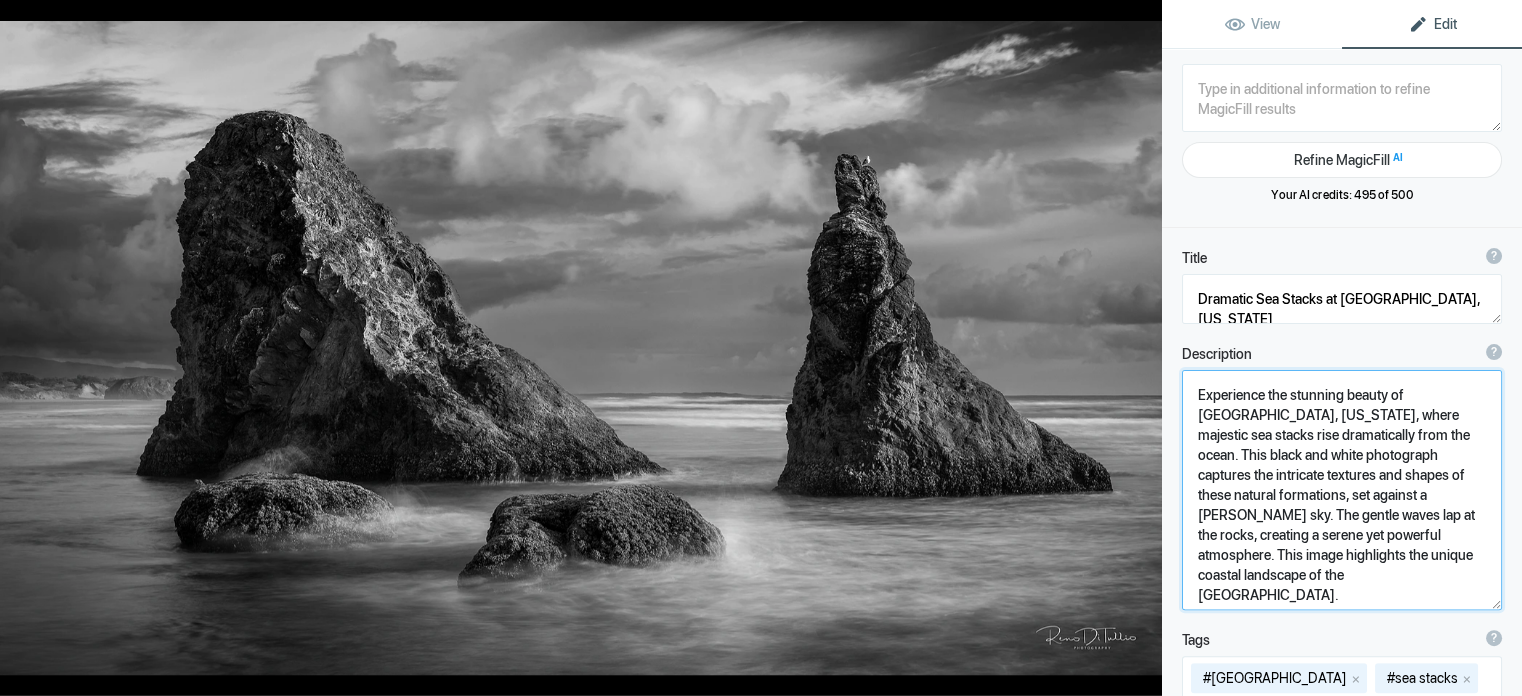 click 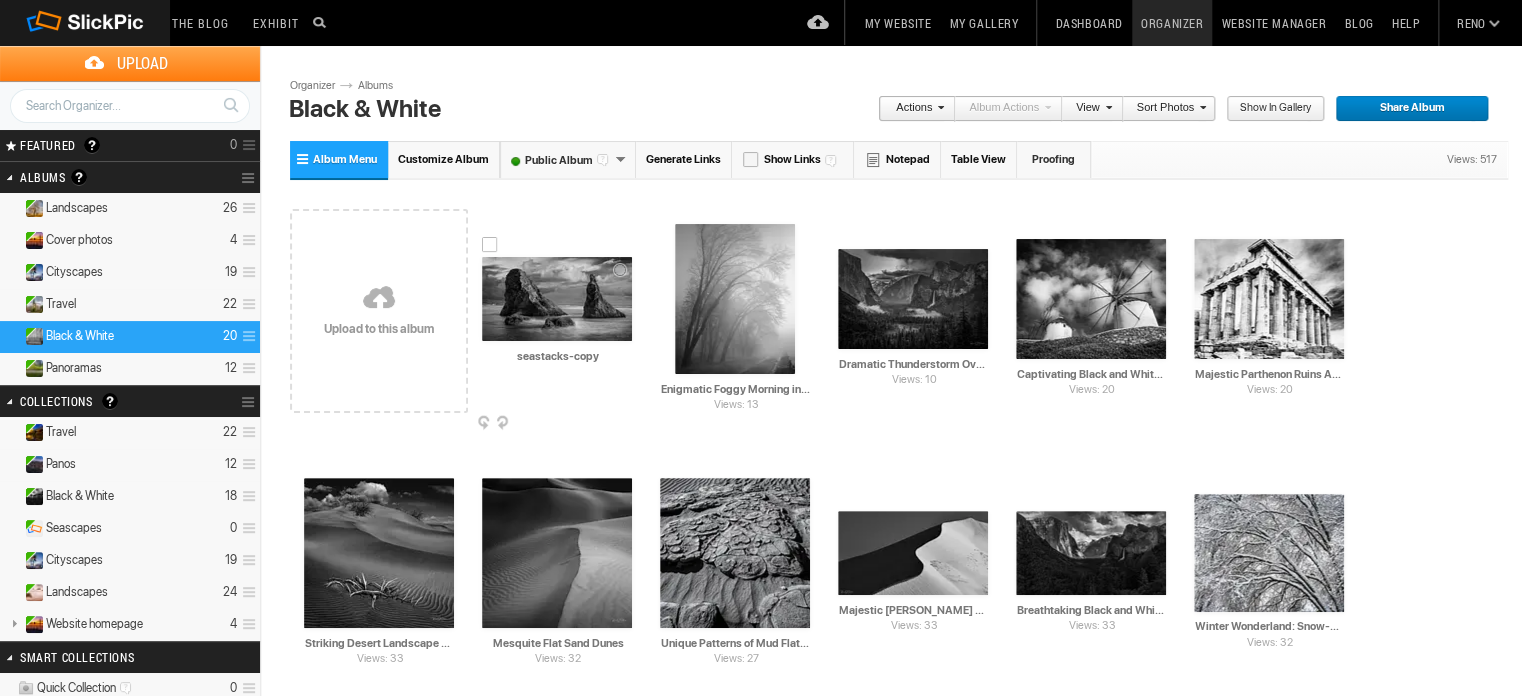 click at bounding box center (557, 299) 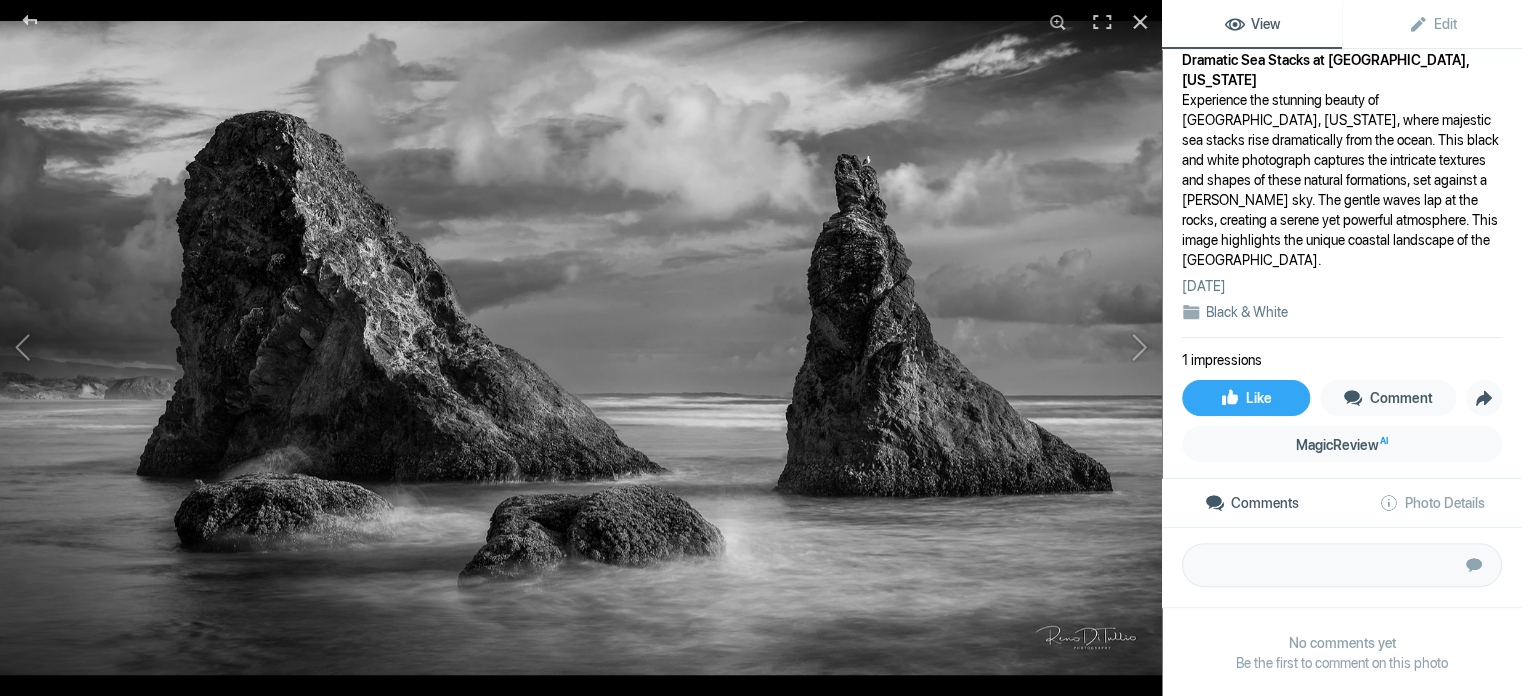 scroll, scrollTop: 0, scrollLeft: 0, axis: both 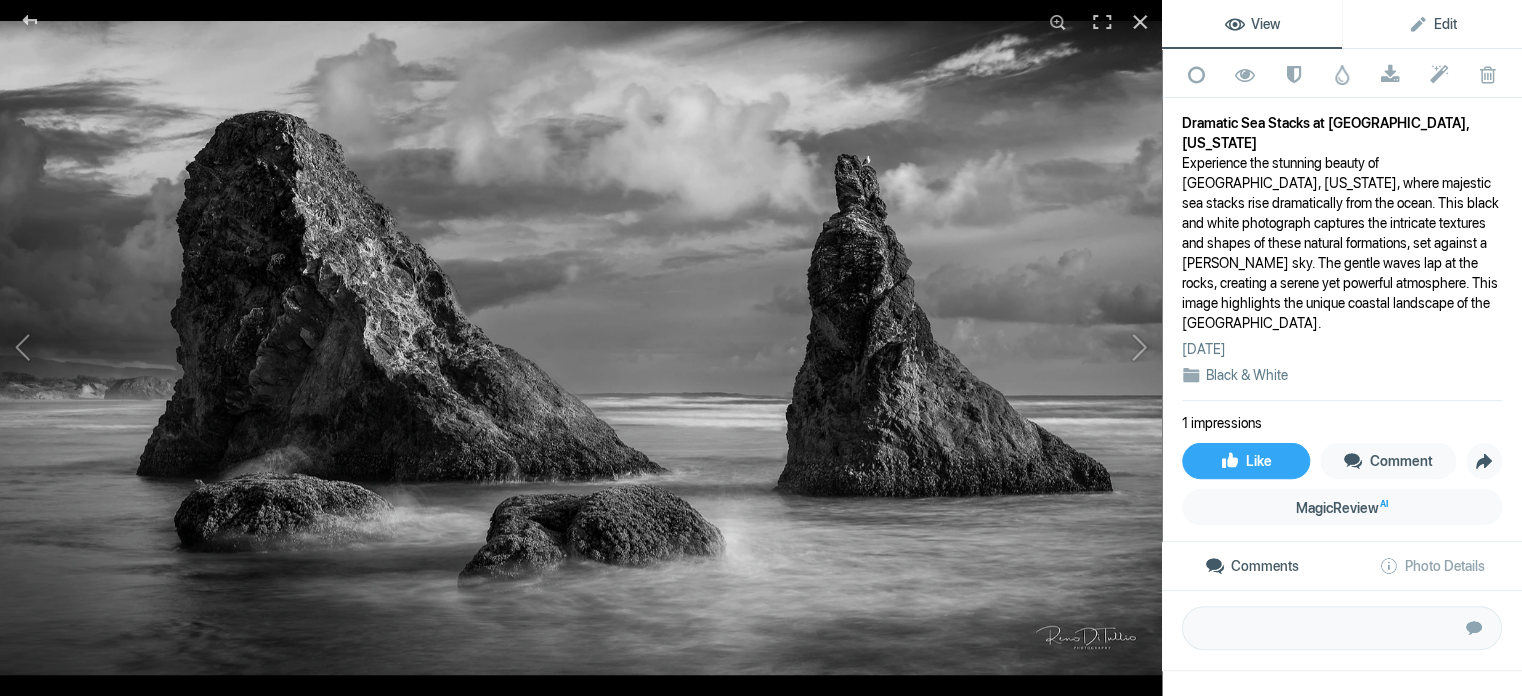 click on "Edit" 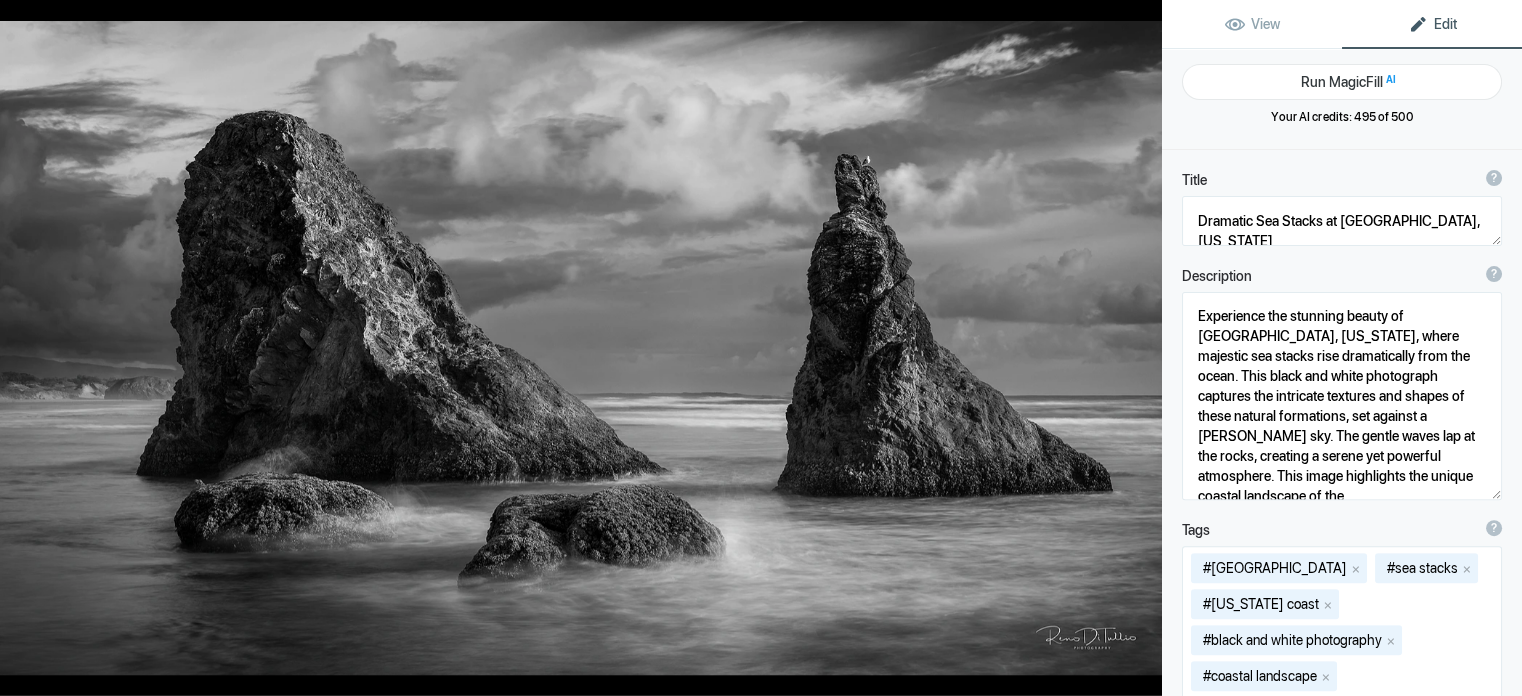 scroll, scrollTop: 0, scrollLeft: 0, axis: both 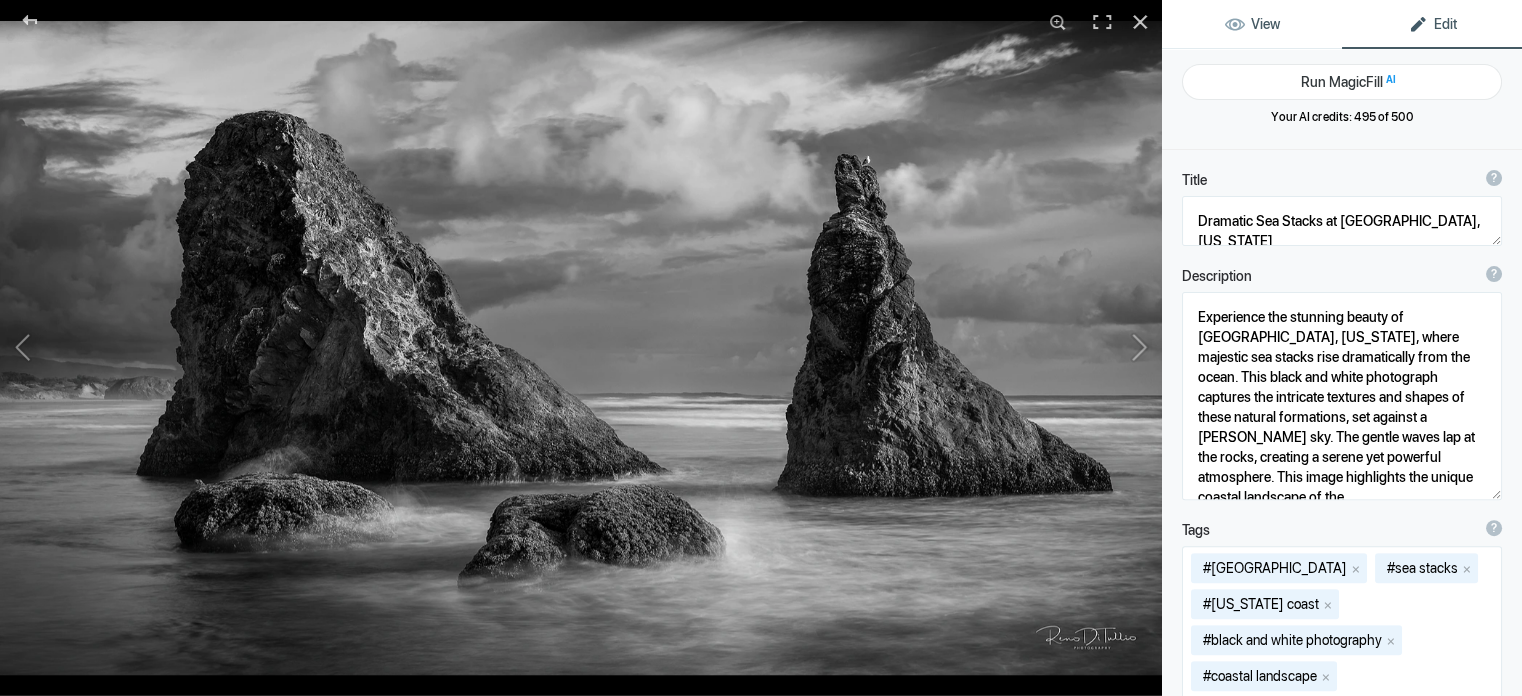 click on "View" 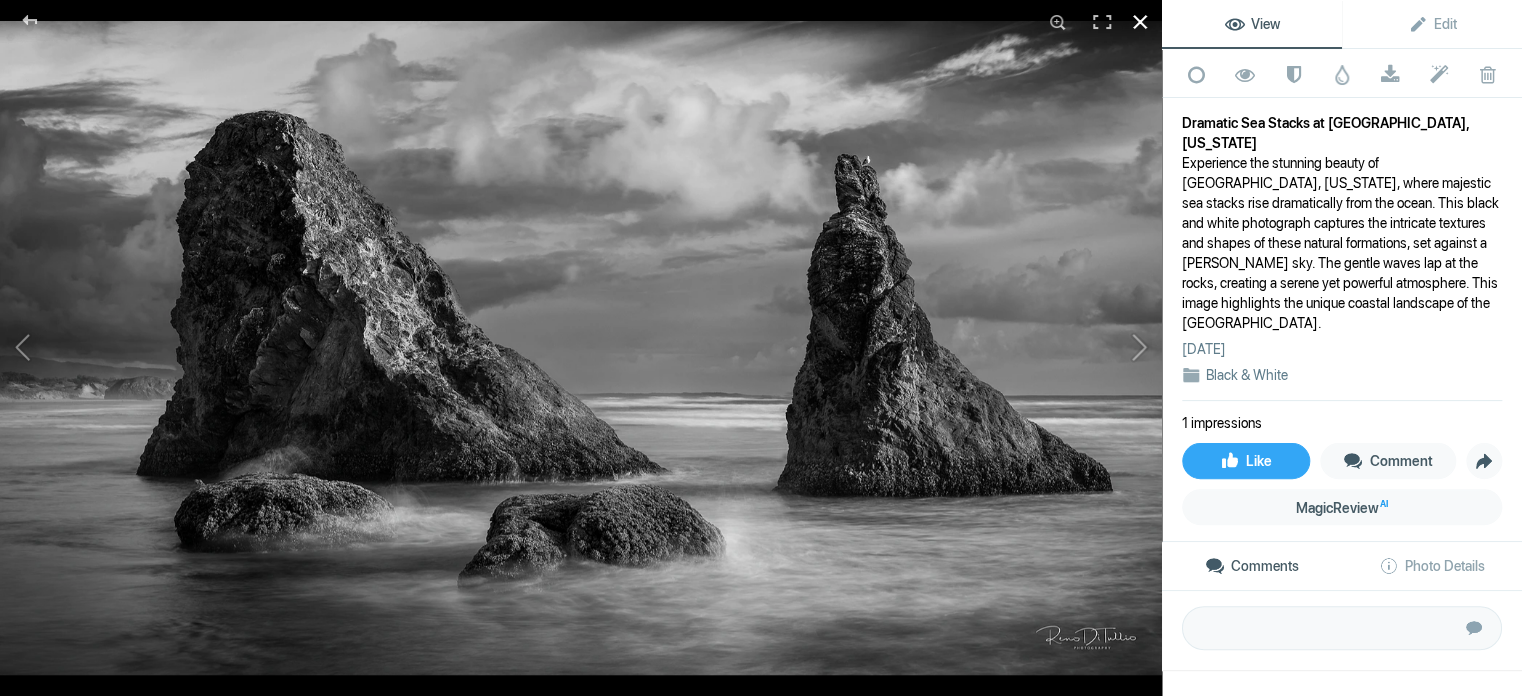 click 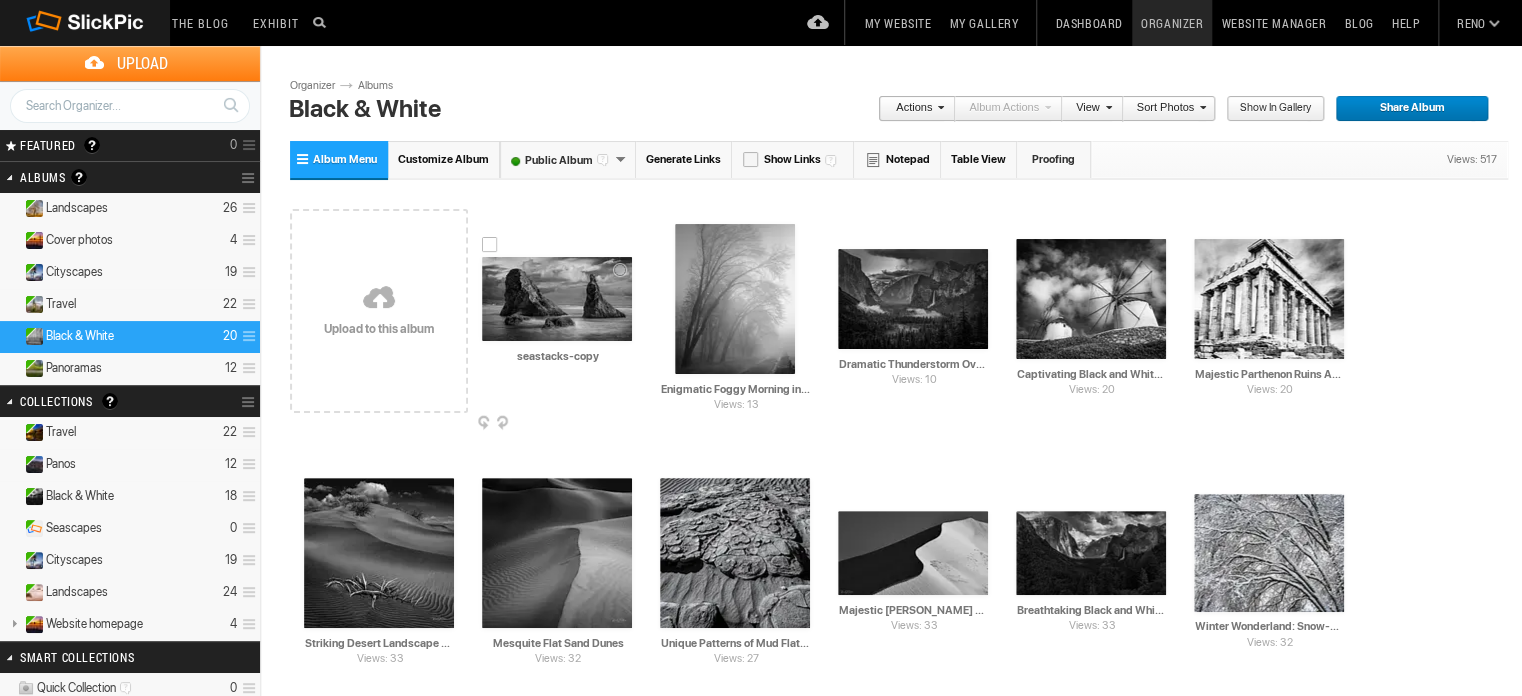 click at bounding box center (557, 299) 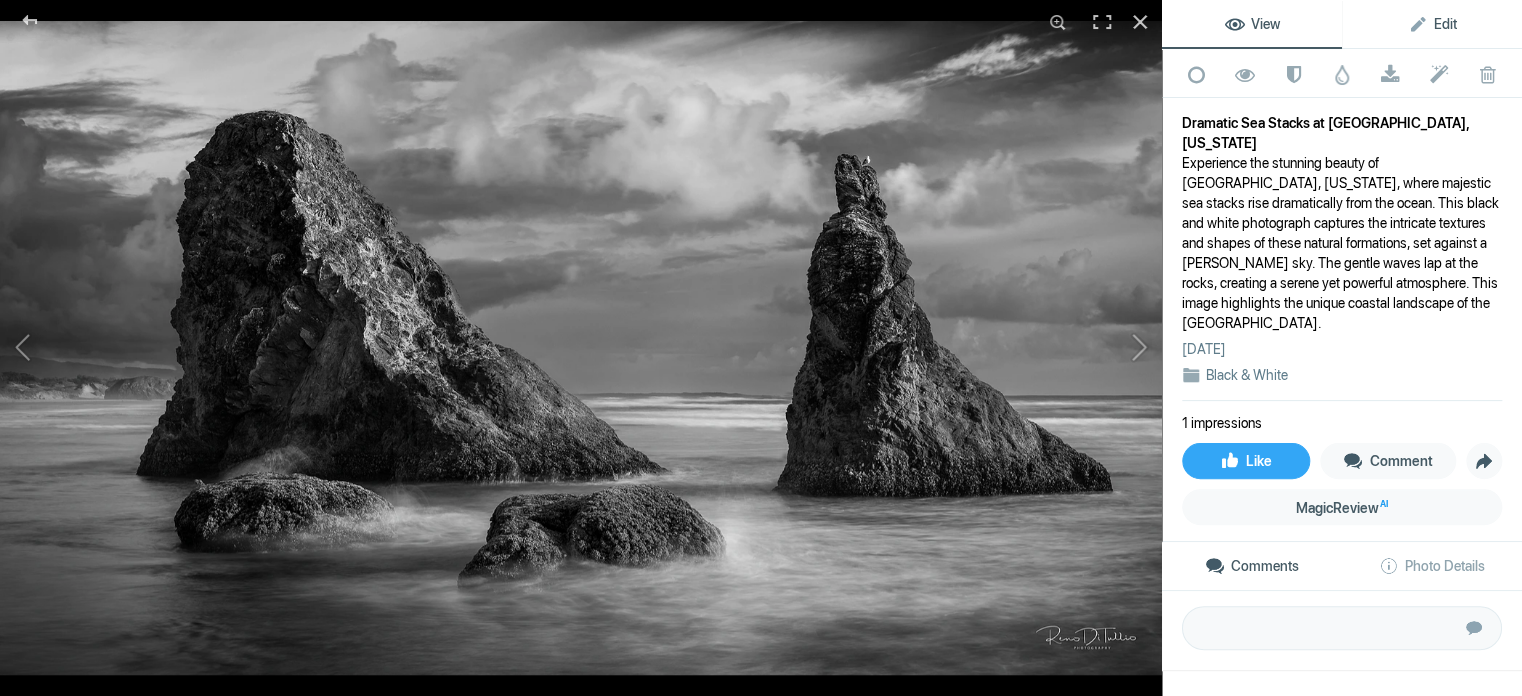 click on "Edit" 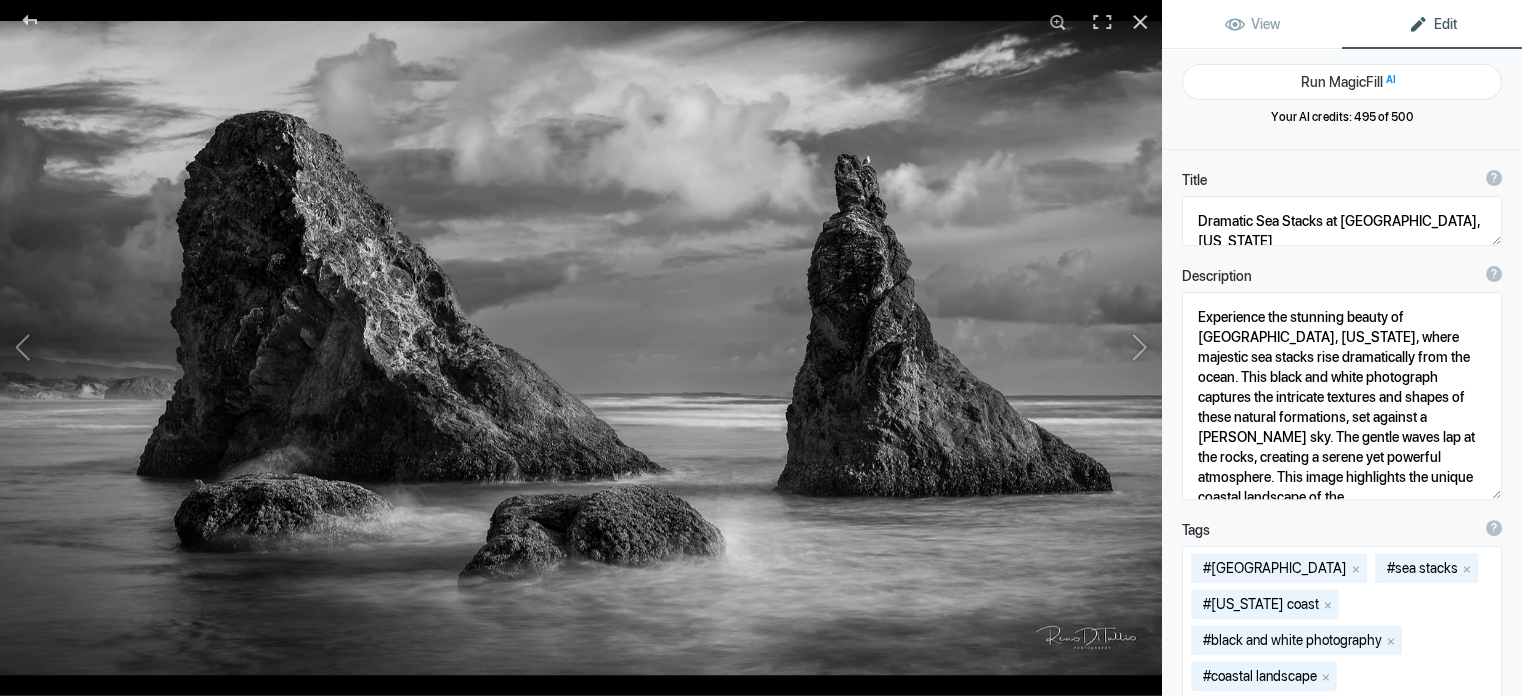 scroll, scrollTop: 1, scrollLeft: 0, axis: vertical 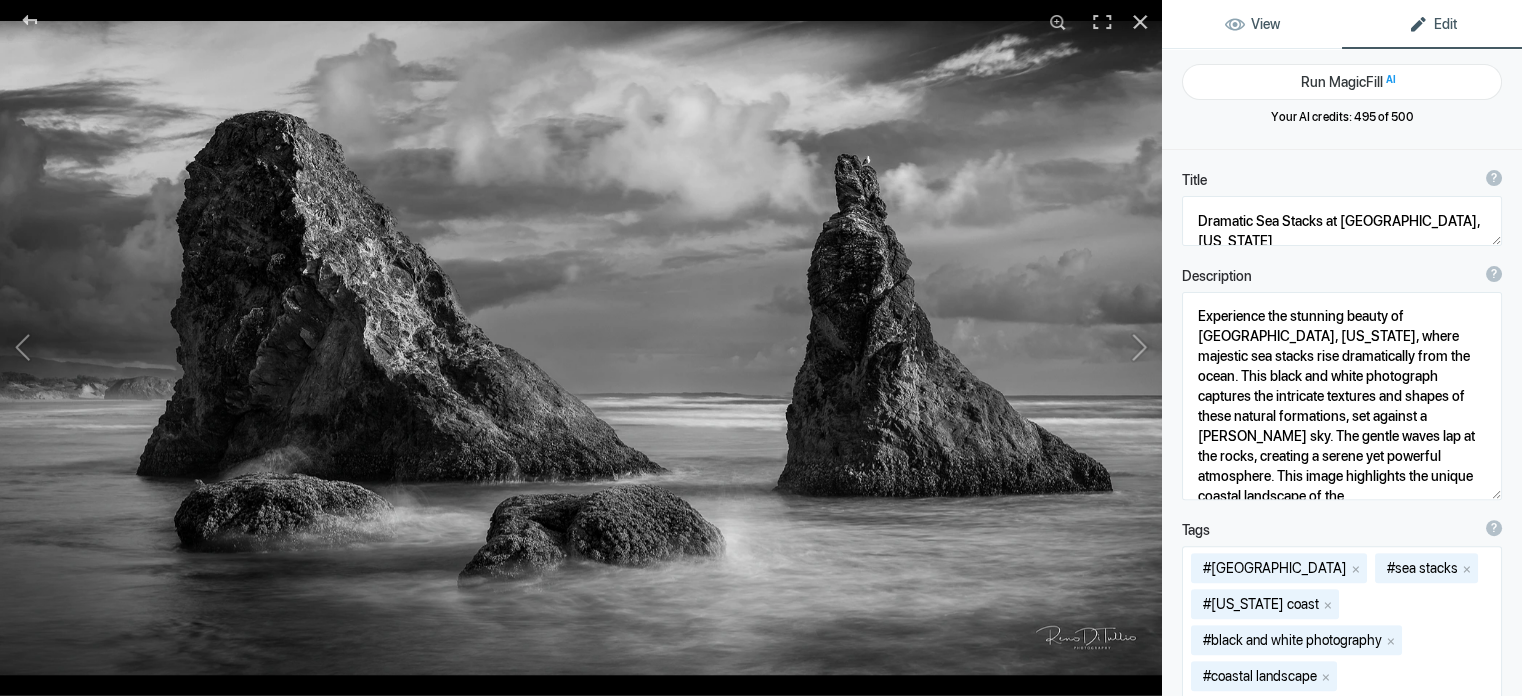 click on "View" 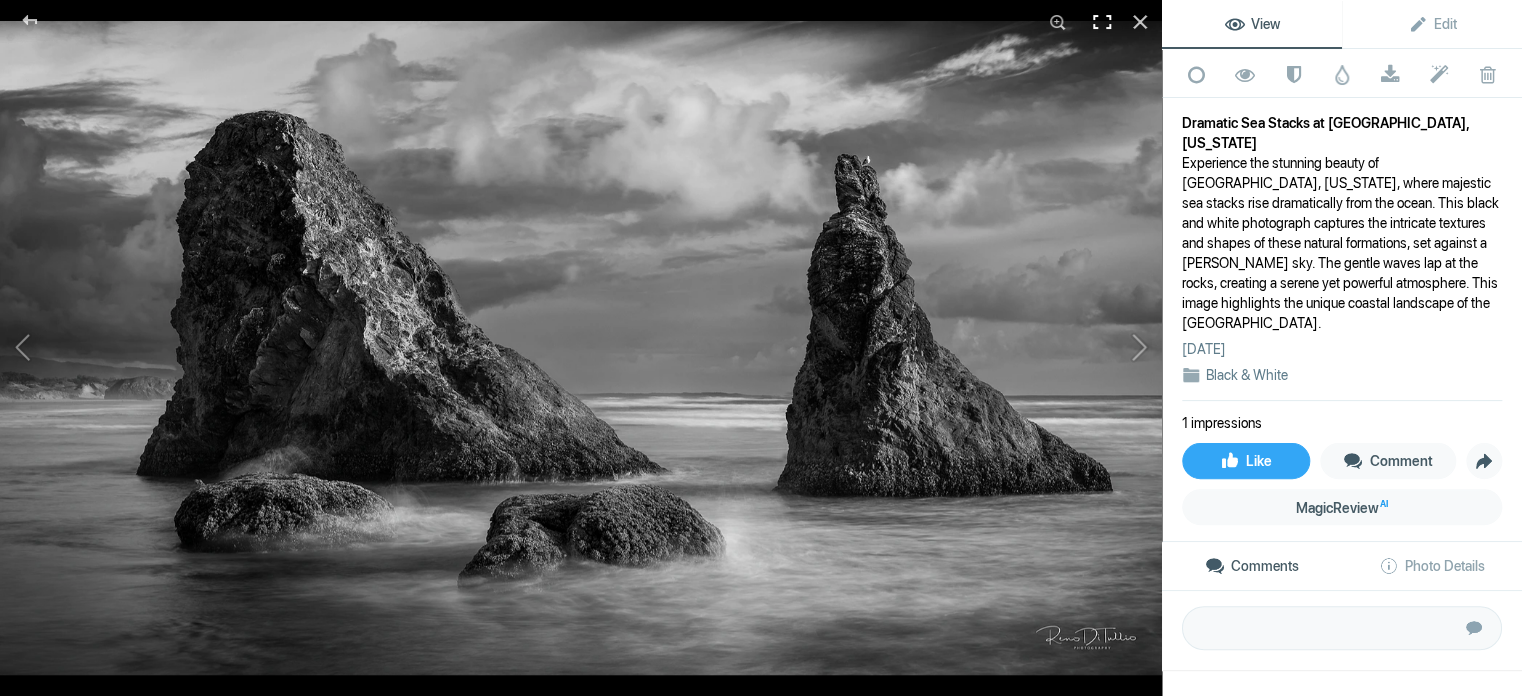 click 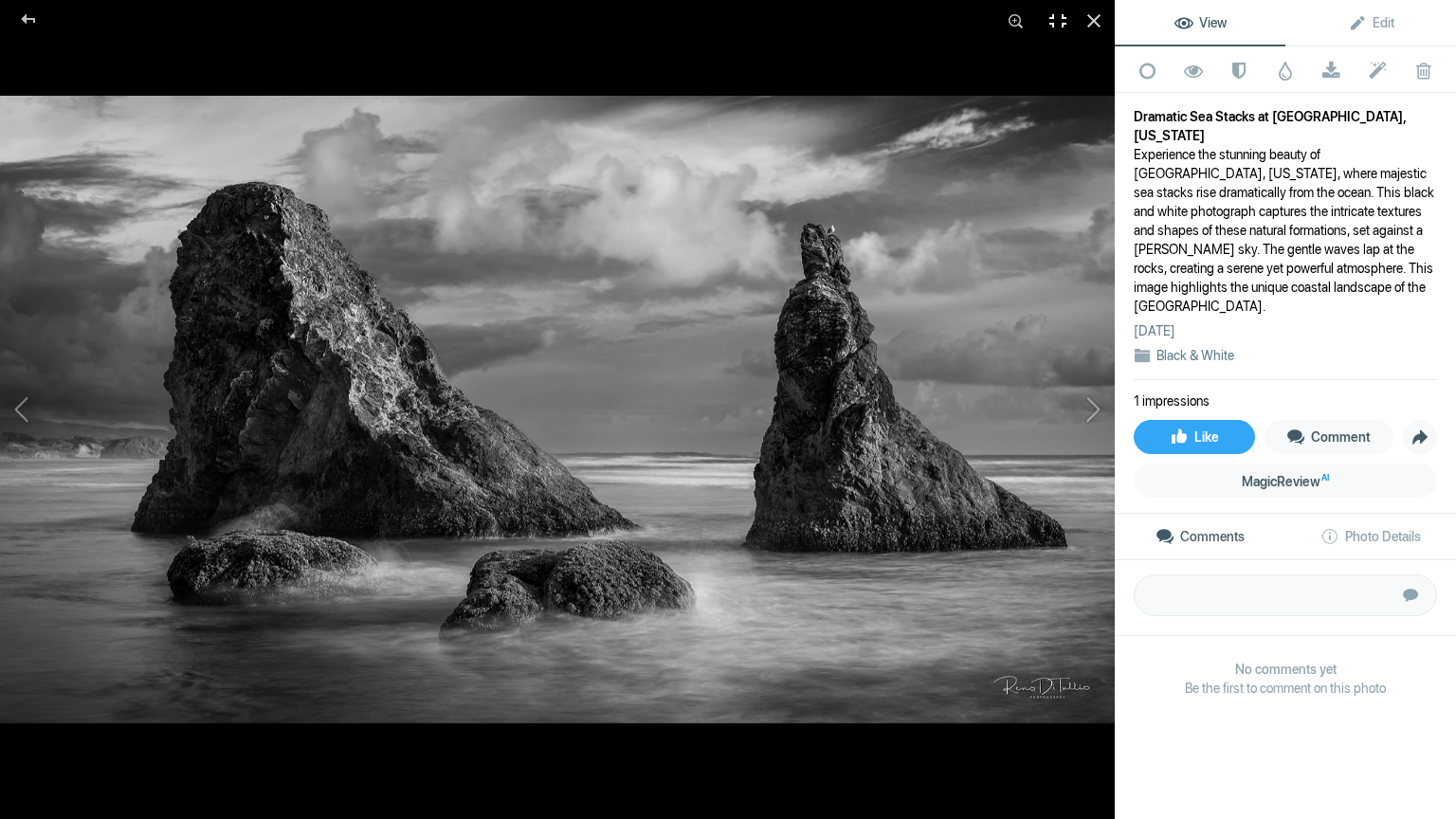 click 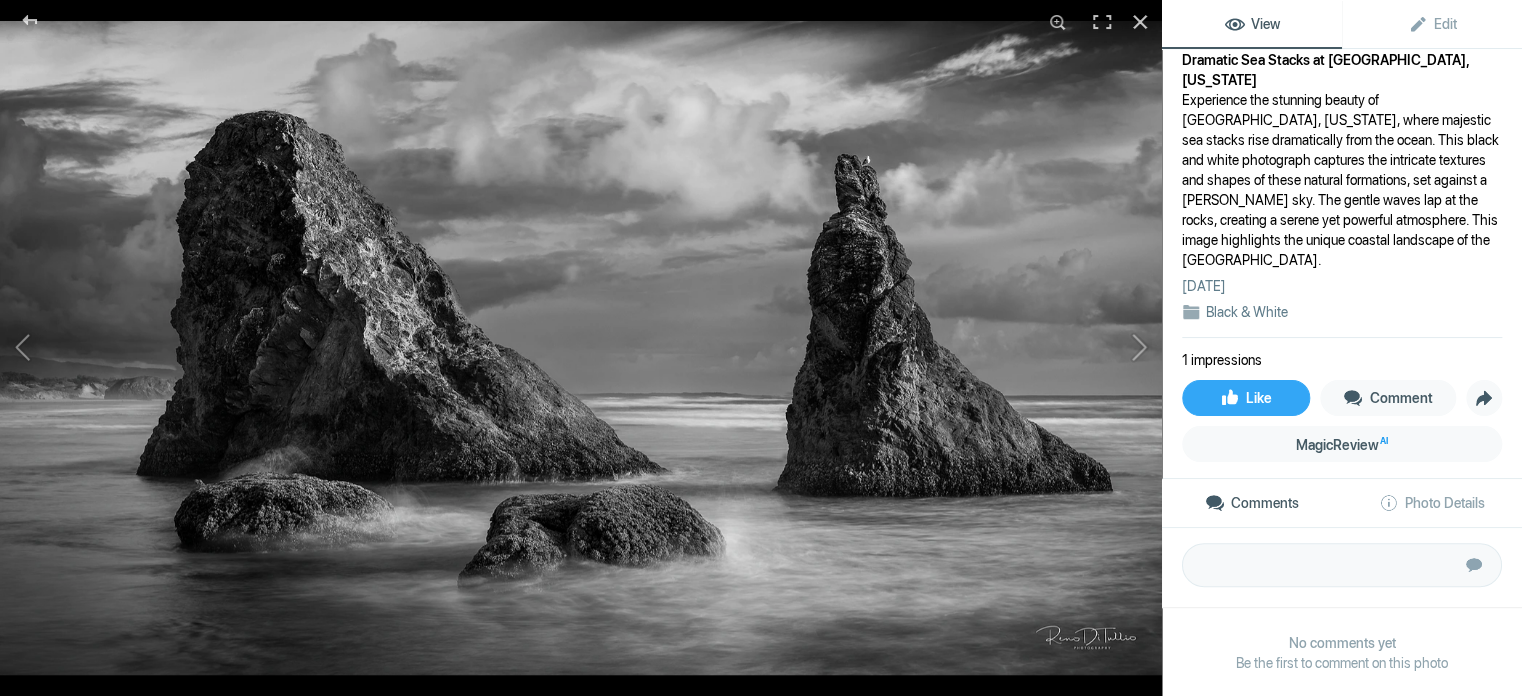 scroll, scrollTop: 0, scrollLeft: 0, axis: both 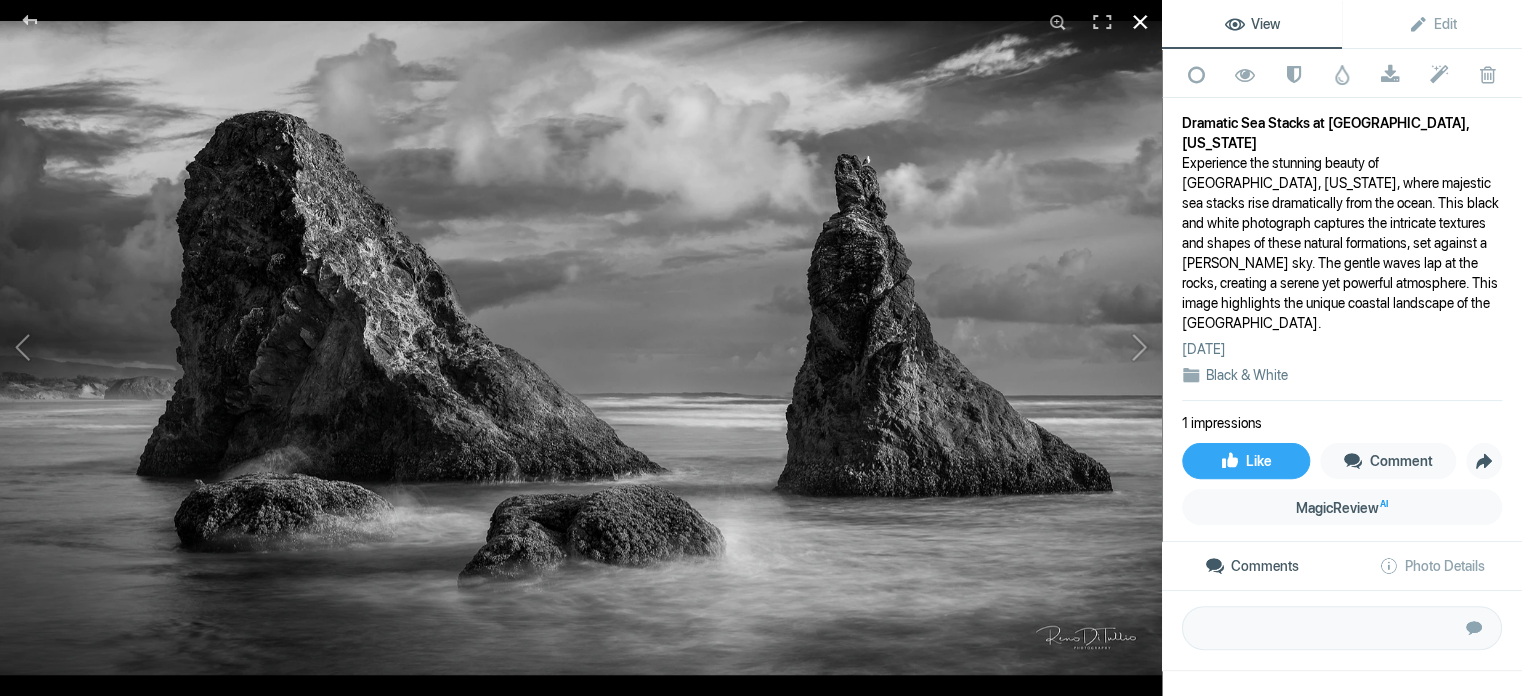 click 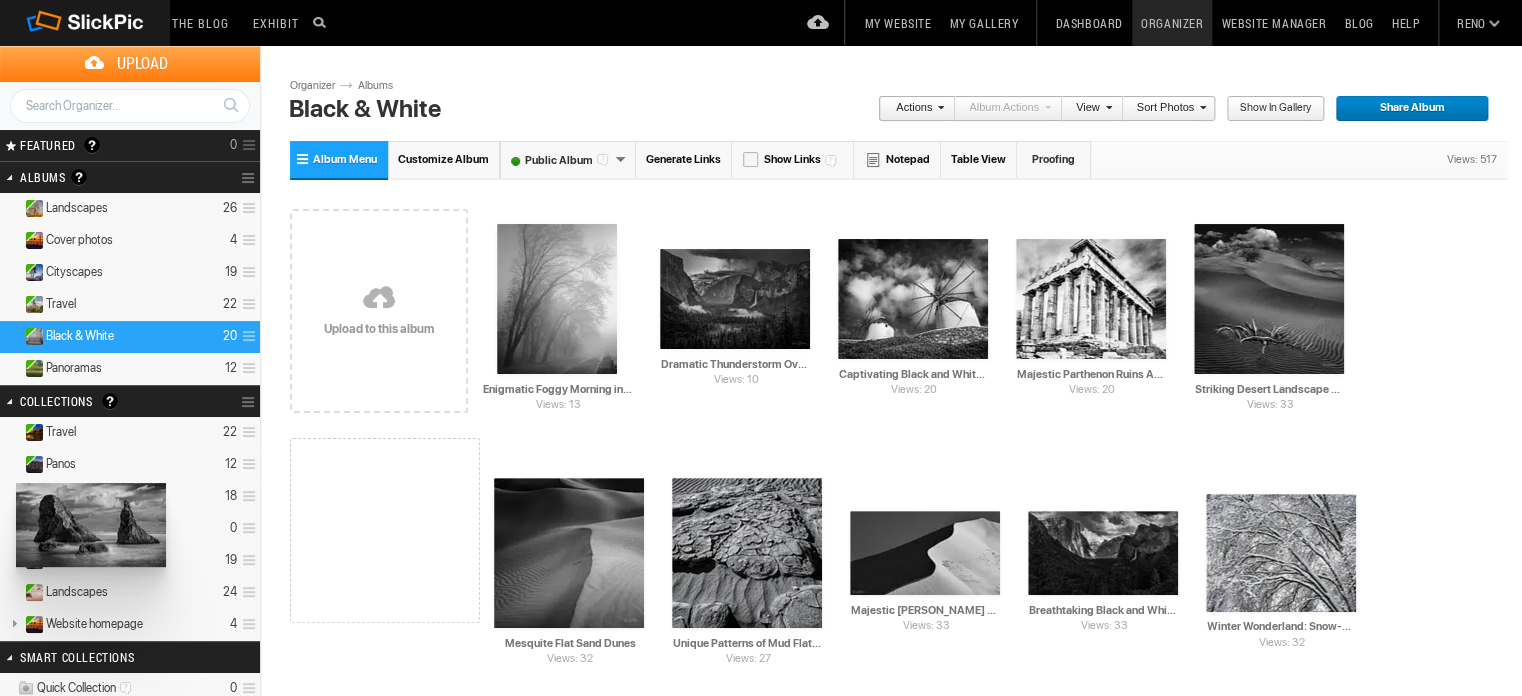 drag, startPoint x: 563, startPoint y: 288, endPoint x: 18, endPoint y: 483, distance: 578.835 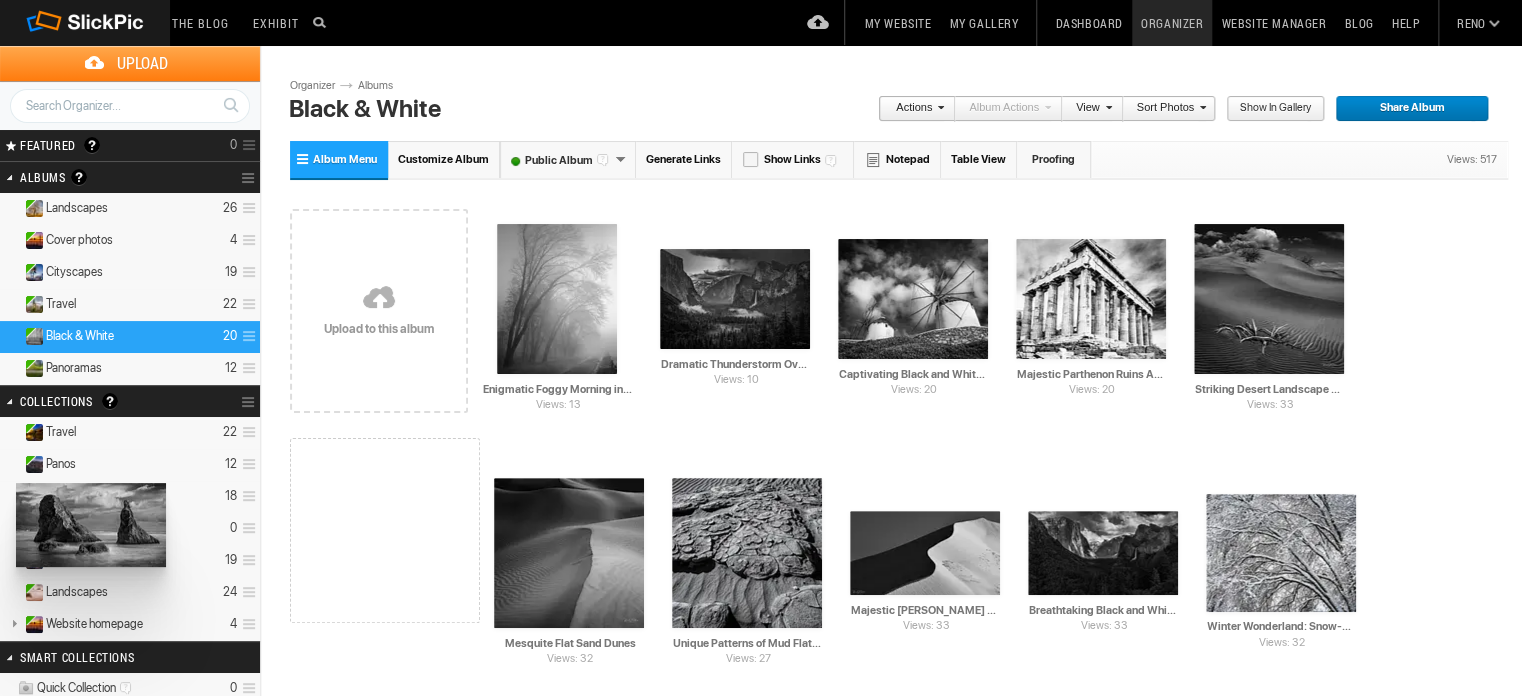 click on "Upload
Get Adobe® Lightroom® plug-in  here
Search
FEATURED GALLERY Visible Invisible
Your Featured Gallery is the place to showcase the very best photos from your public albums.  Here you can even display photos from your Unlisted albums.
Benefits of the Featured Gallery:
It shows all of your best photos in one place, it’s a mini-portfolio for your gallery!
It’s good for SEO (Search Engine Optimization)
It might be accepted to the SlickPic Exhibit: SlickPic's team of curators look through your Featured Gallery and might even add a photo that they love to be displayed on the SlickPic Exhibit. These selected photos might also be displayed on SlickPic social media accounts like Facebook, Instagram, etc with photo credits to you. That provides you SEO "backlink".  Please see Terms of Use.
0" at bounding box center (761, 81) 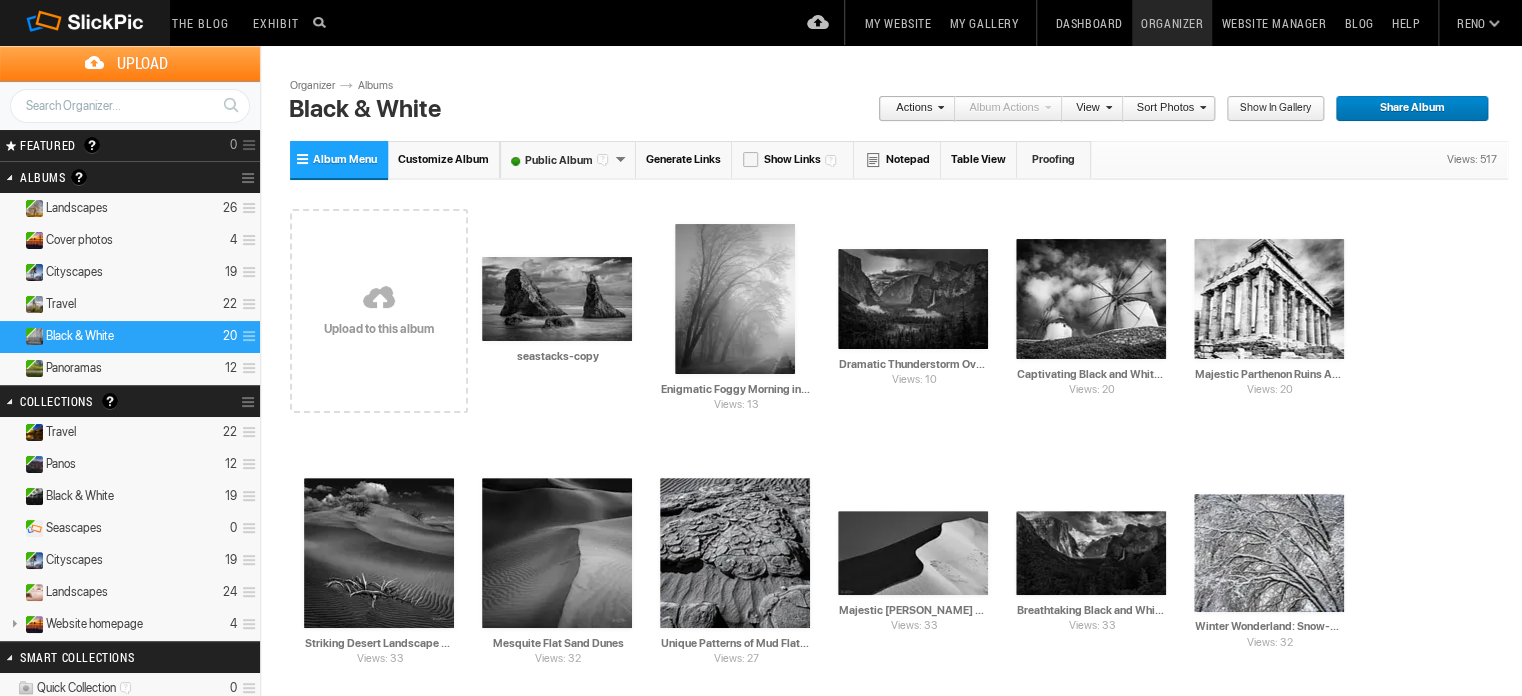 click on "Black & White" at bounding box center [80, 496] 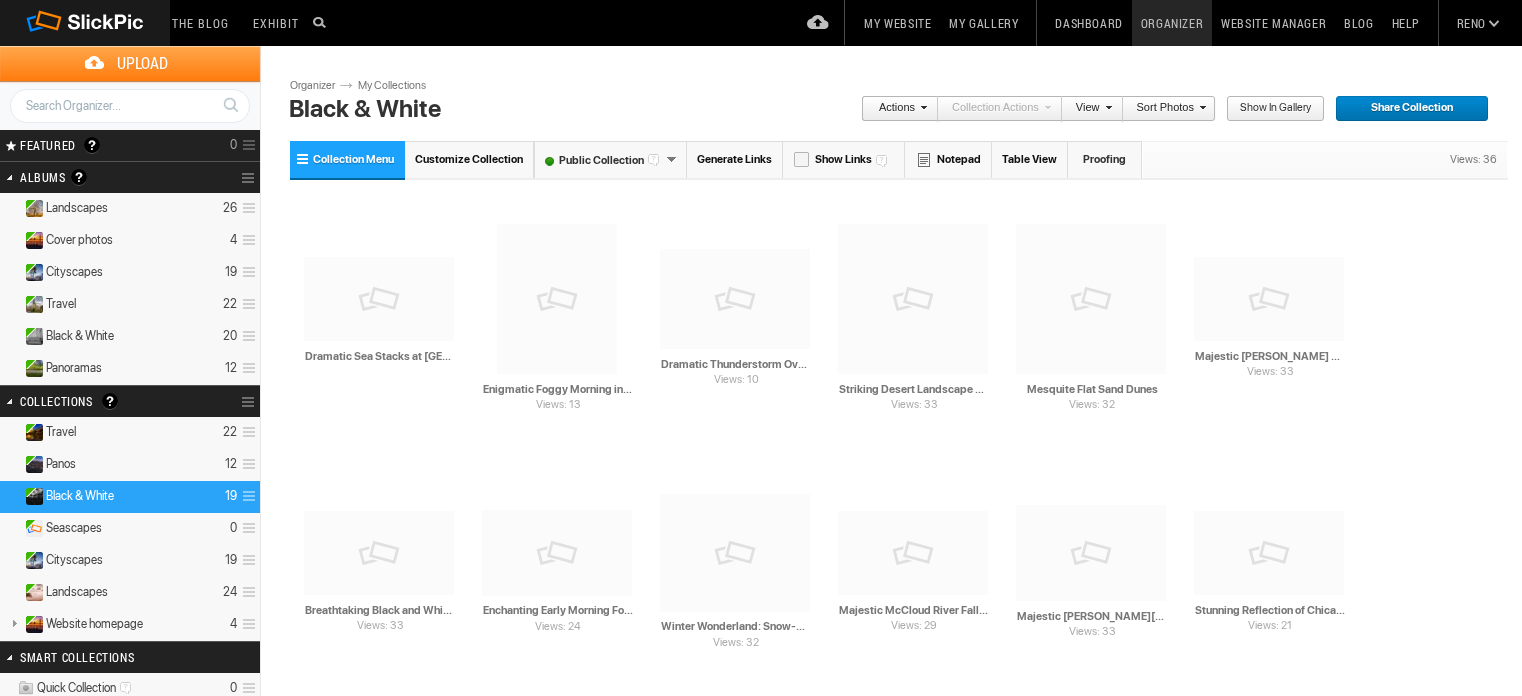 scroll, scrollTop: 0, scrollLeft: 0, axis: both 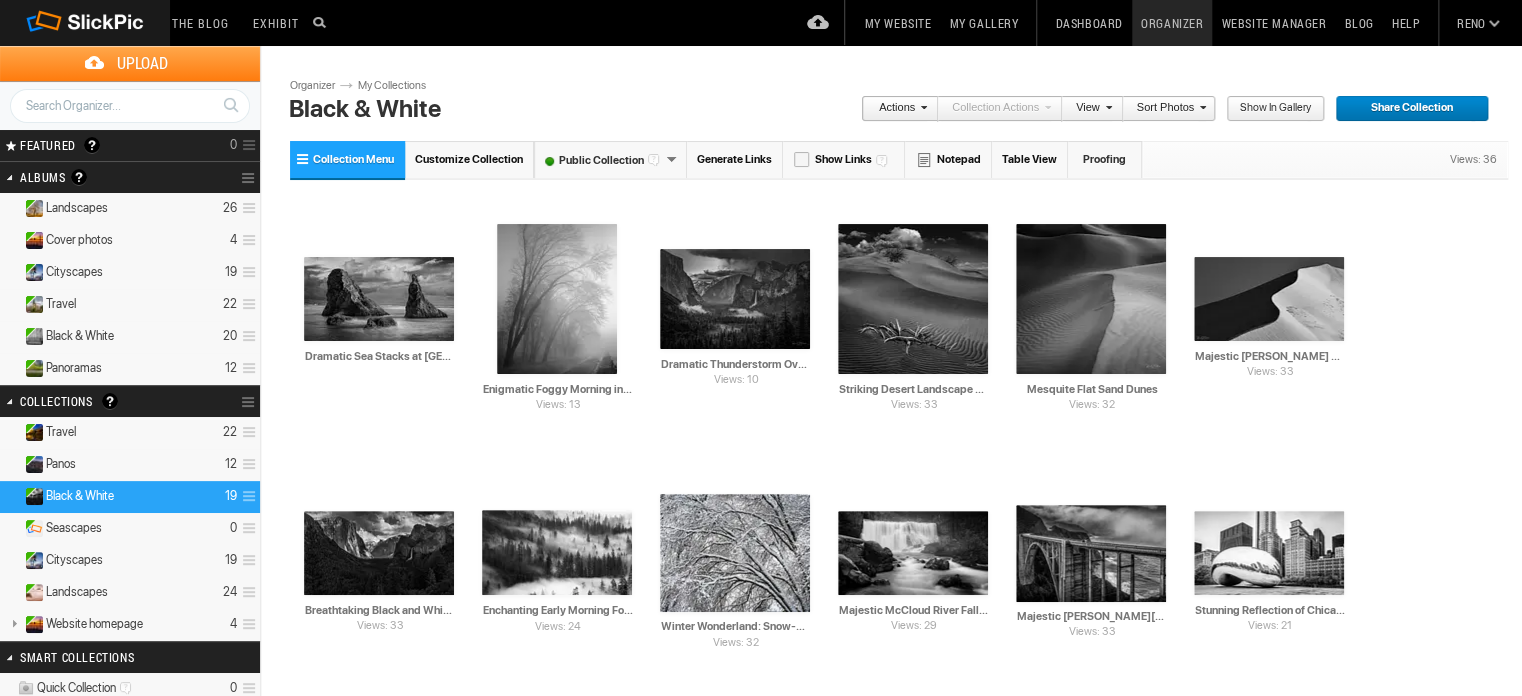 click on "My Website" at bounding box center [897, 23] 